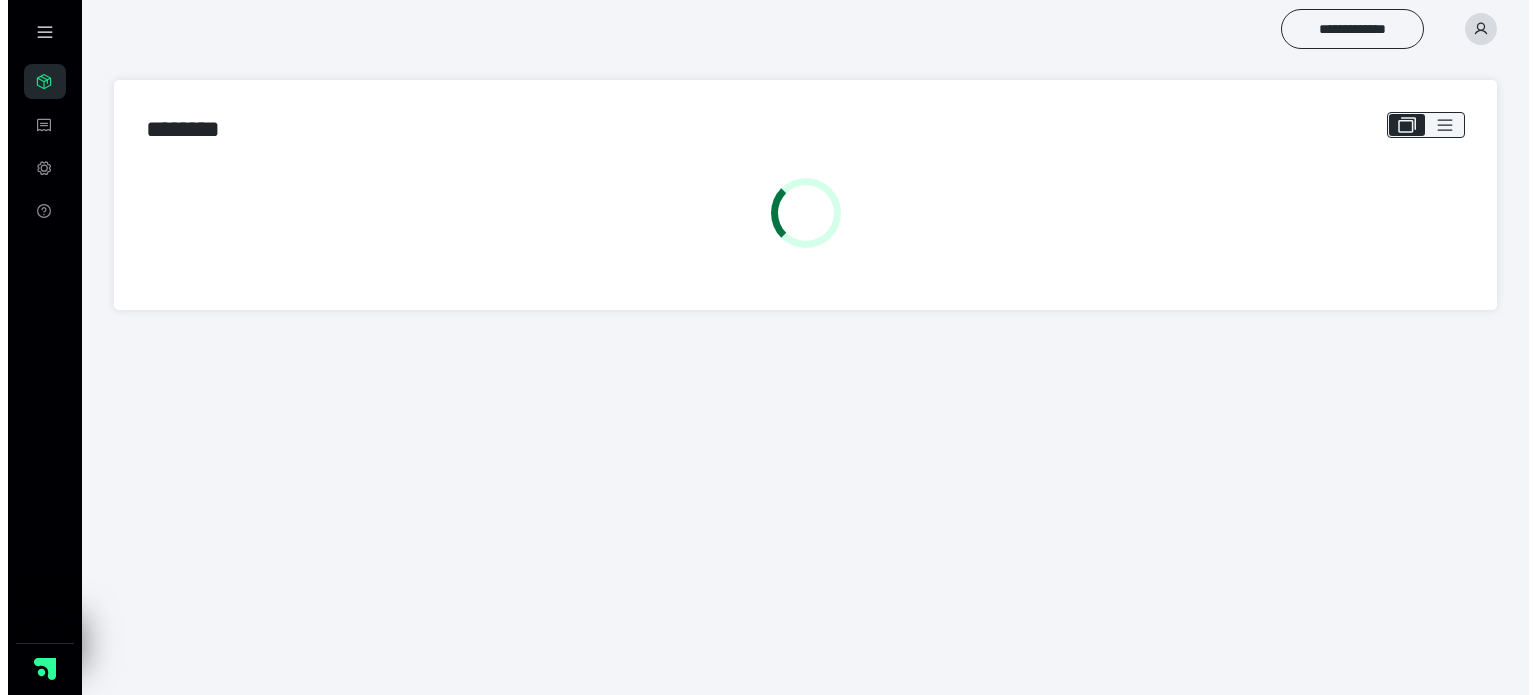 scroll, scrollTop: 0, scrollLeft: 0, axis: both 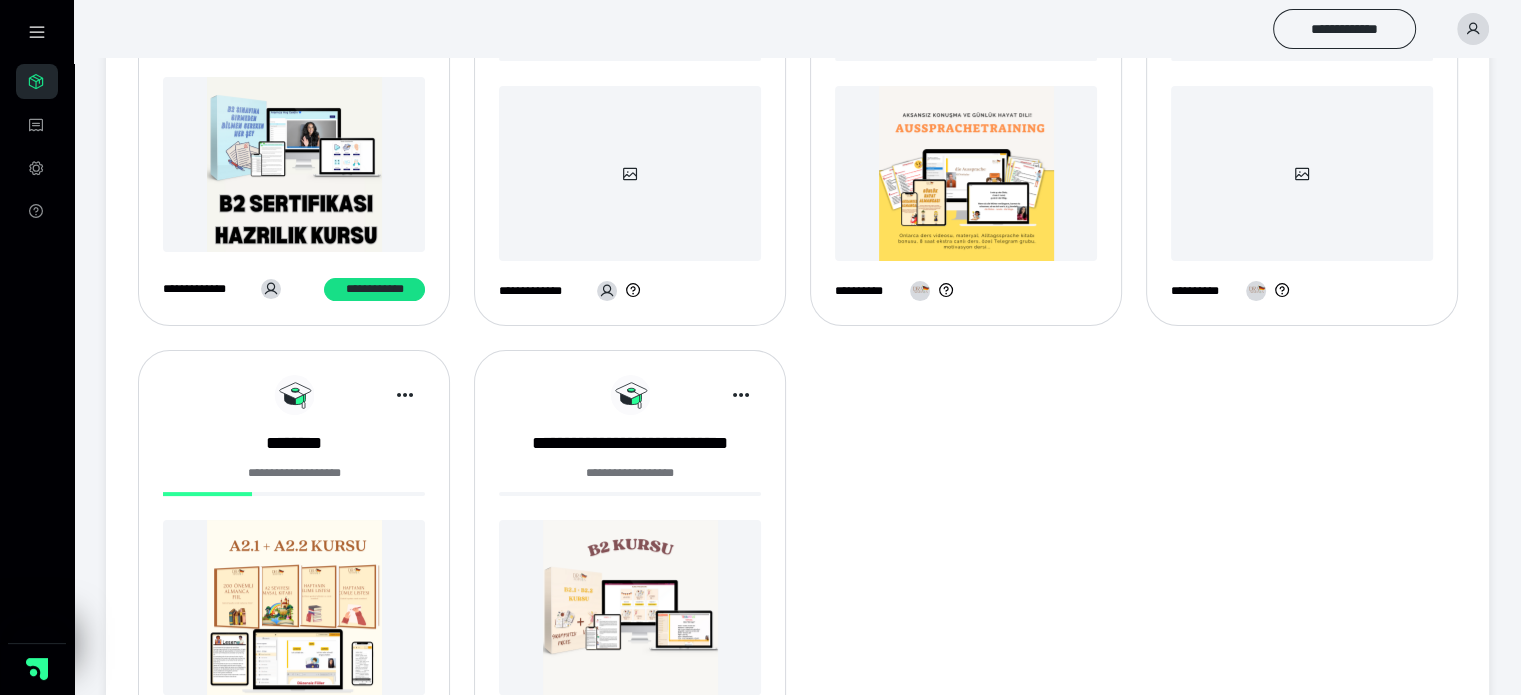 click on "**********" at bounding box center [294, 563] 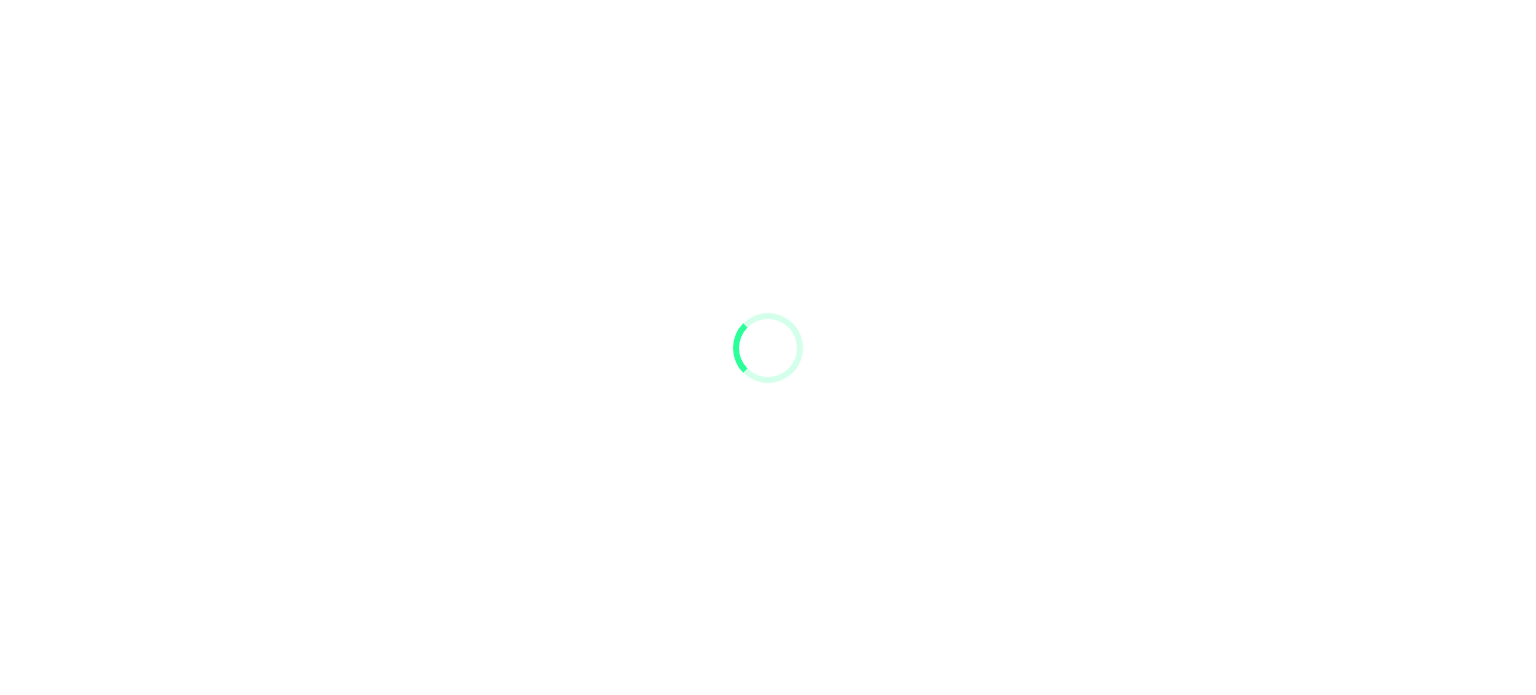 scroll, scrollTop: 0, scrollLeft: 0, axis: both 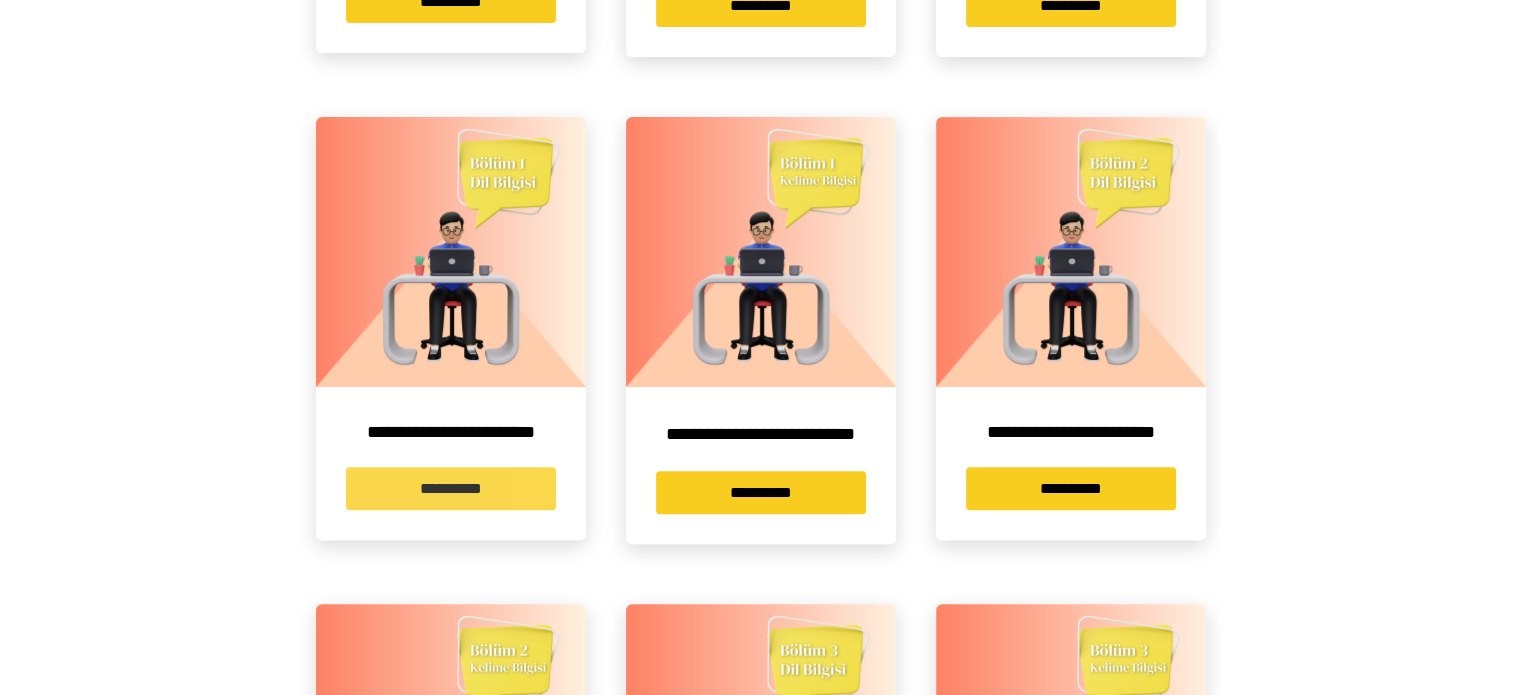 click on "**********" at bounding box center [451, 488] 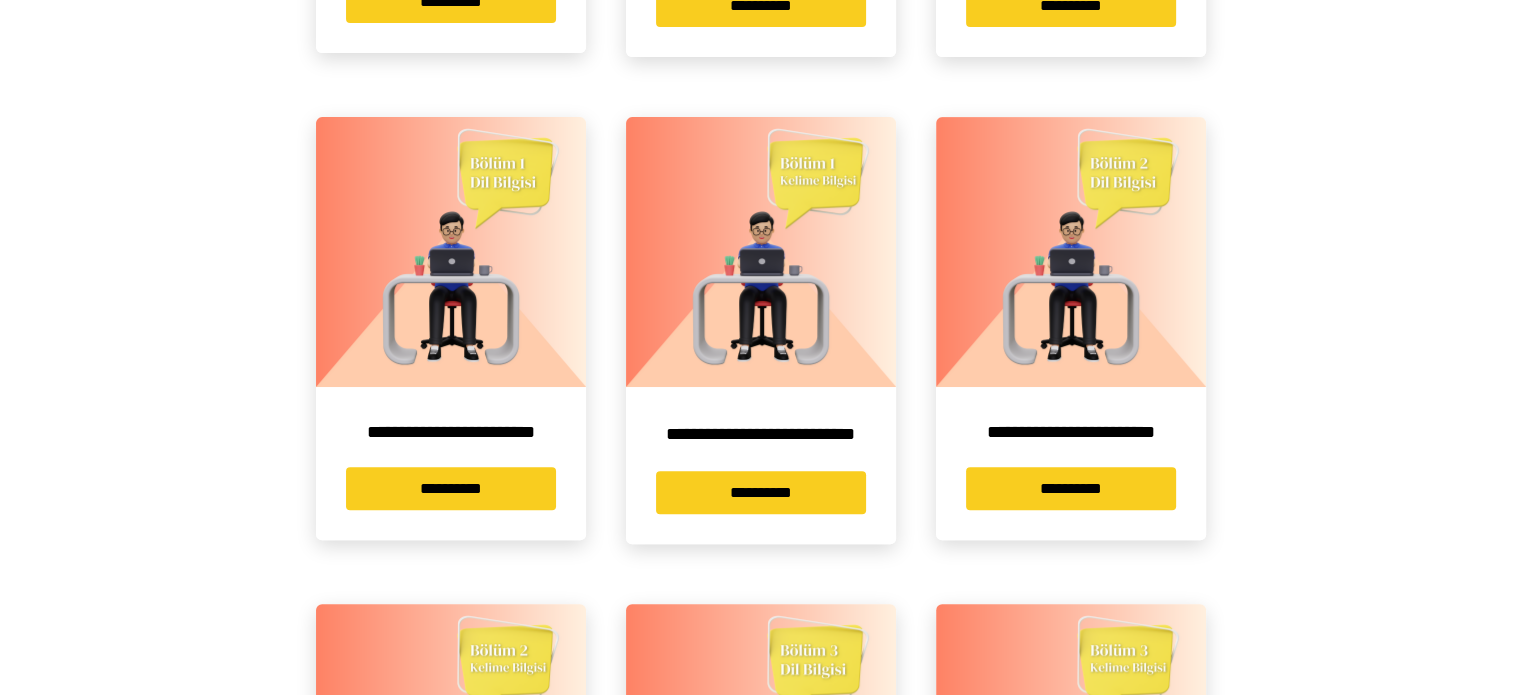 scroll, scrollTop: 0, scrollLeft: 0, axis: both 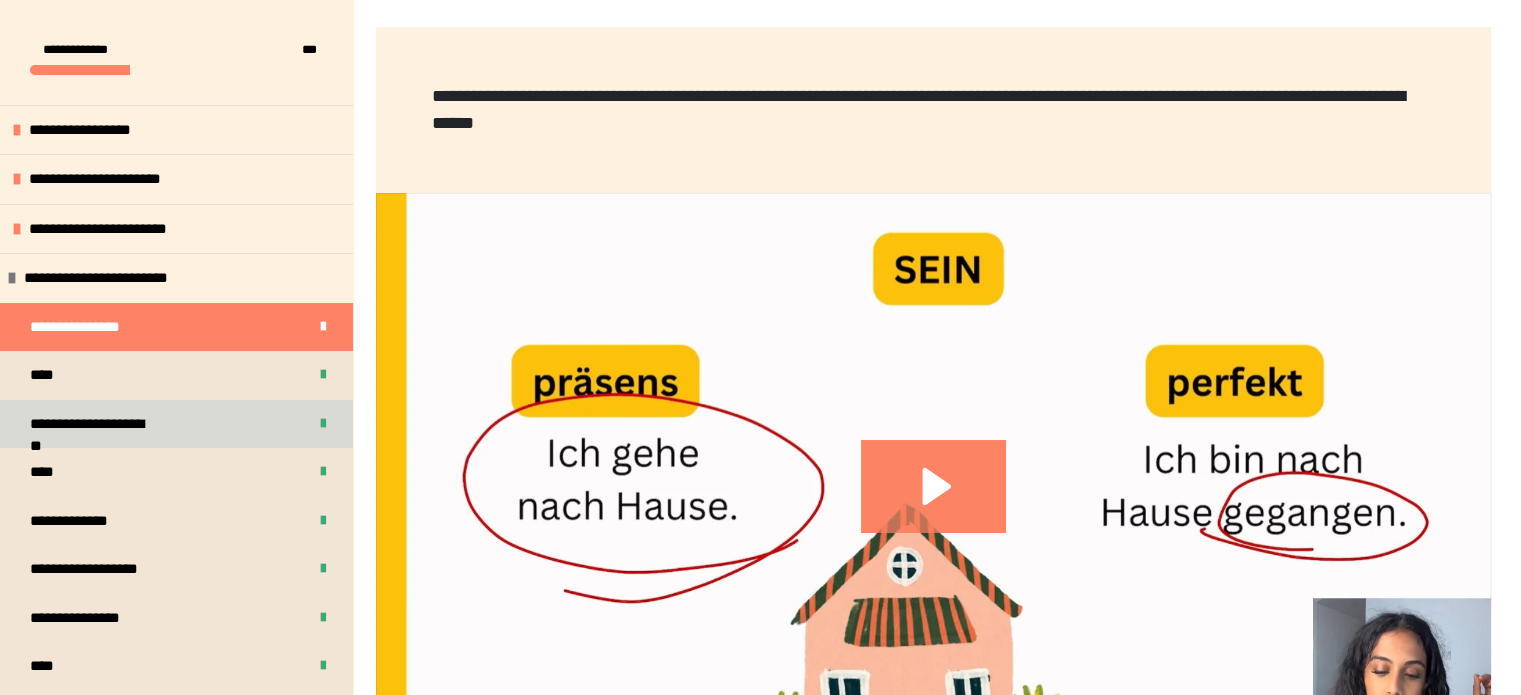 click on "**********" at bounding box center [95, 424] 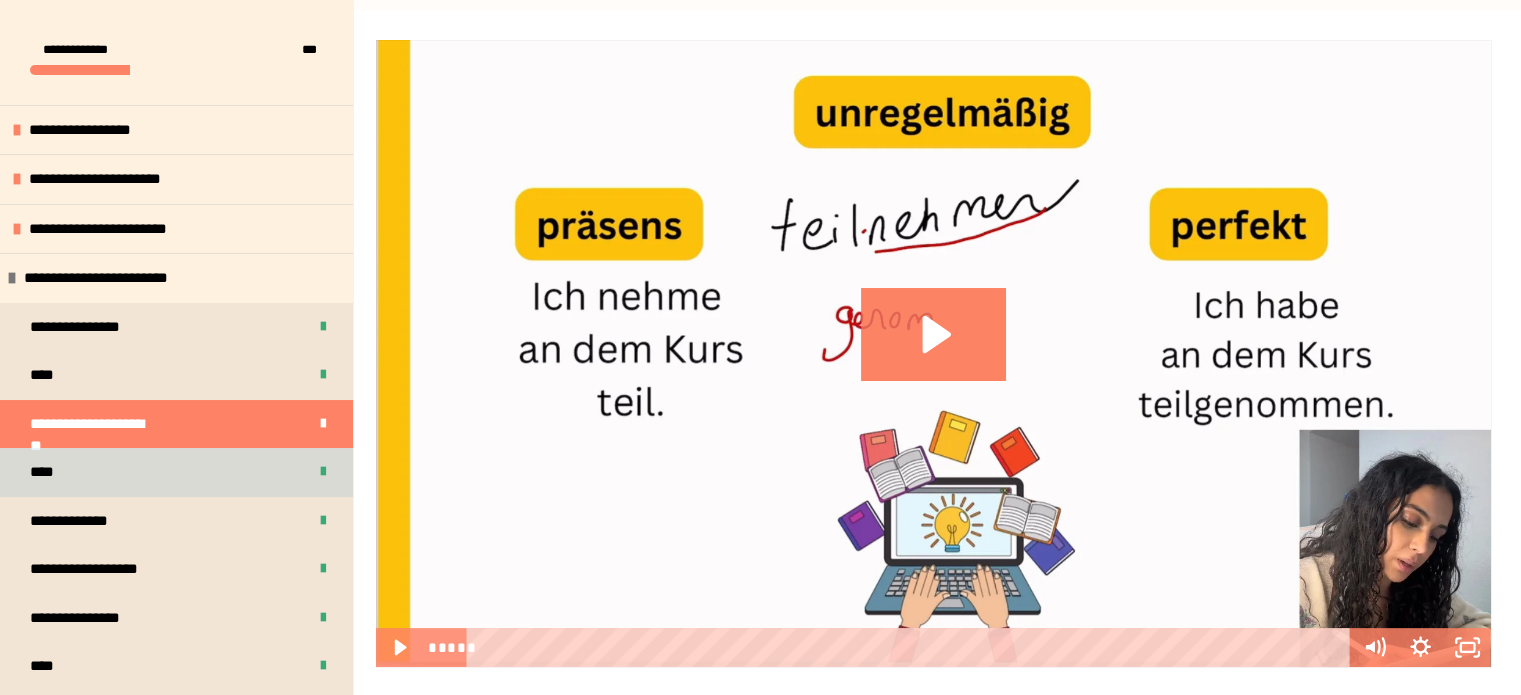 scroll, scrollTop: 500, scrollLeft: 0, axis: vertical 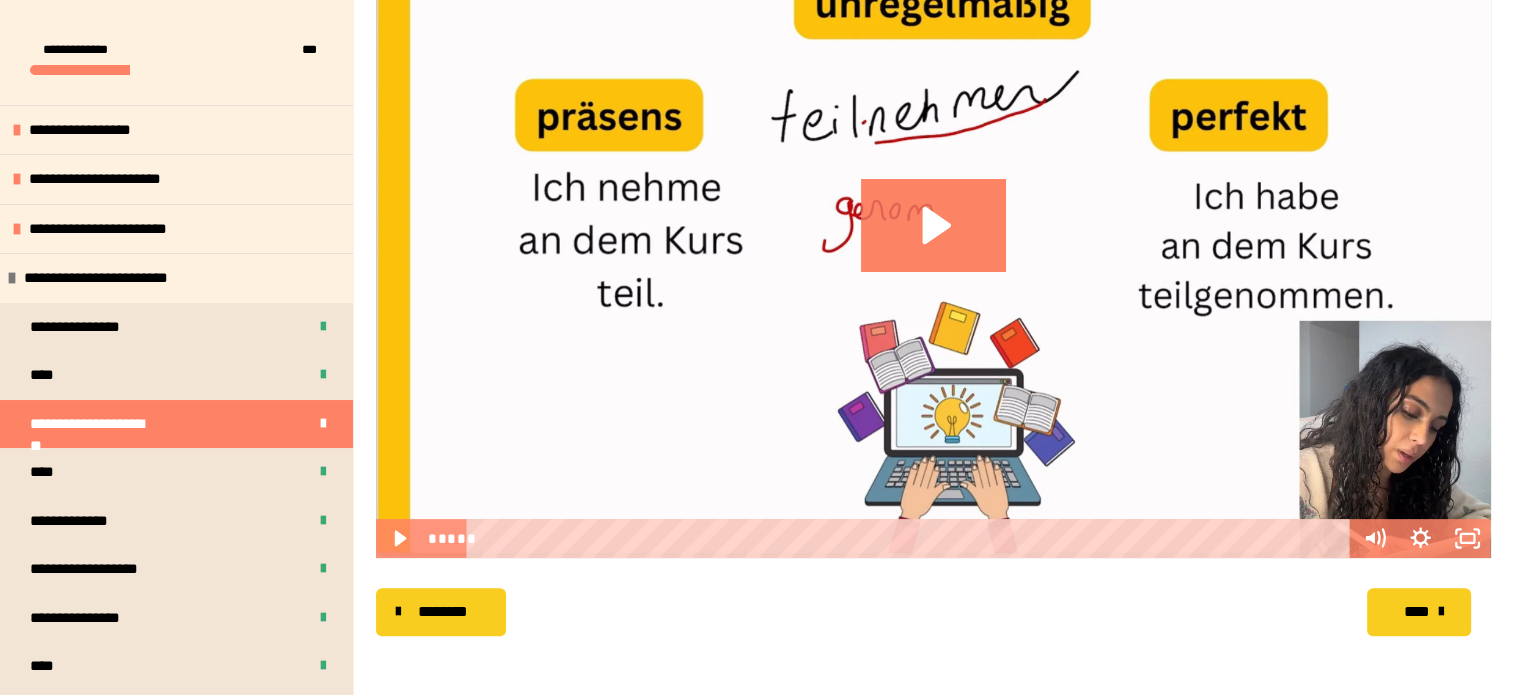 click on "****" at bounding box center (1416, 612) 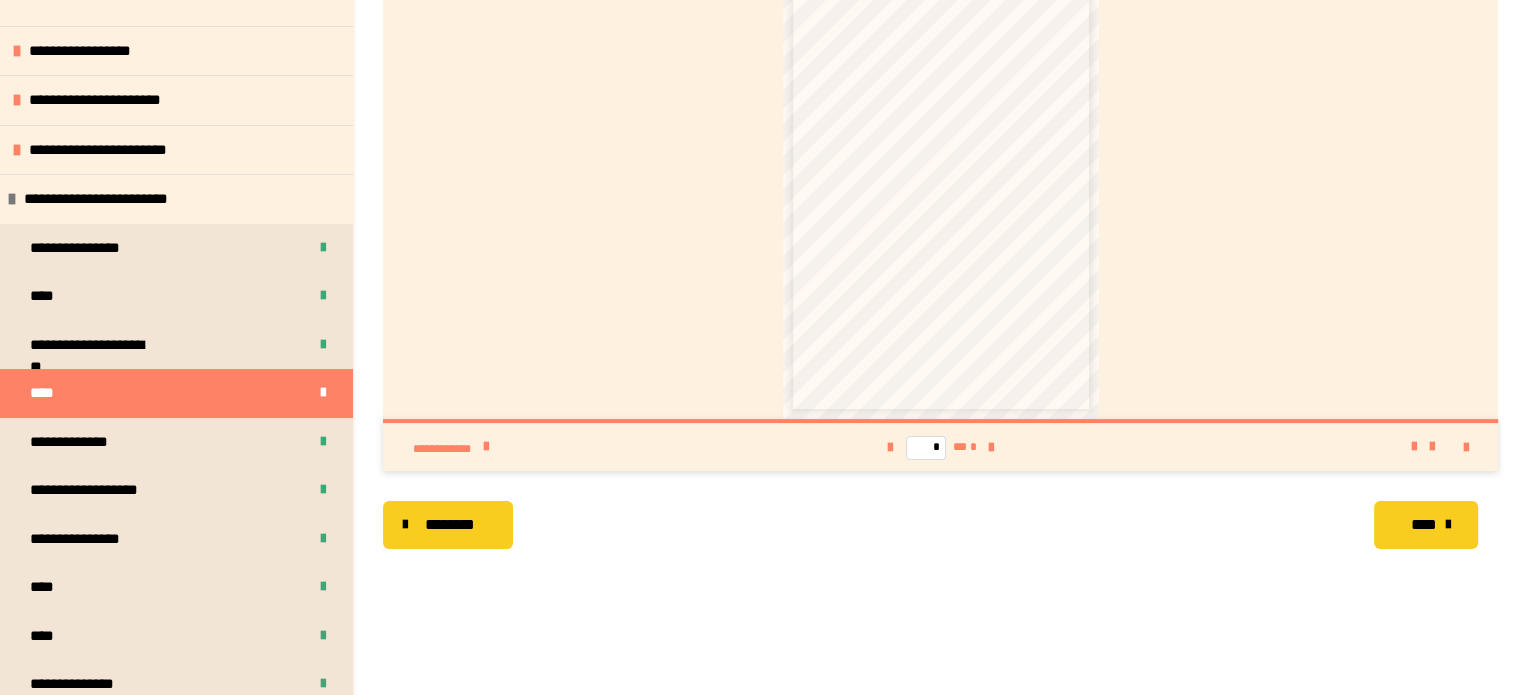 scroll, scrollTop: 256, scrollLeft: 0, axis: vertical 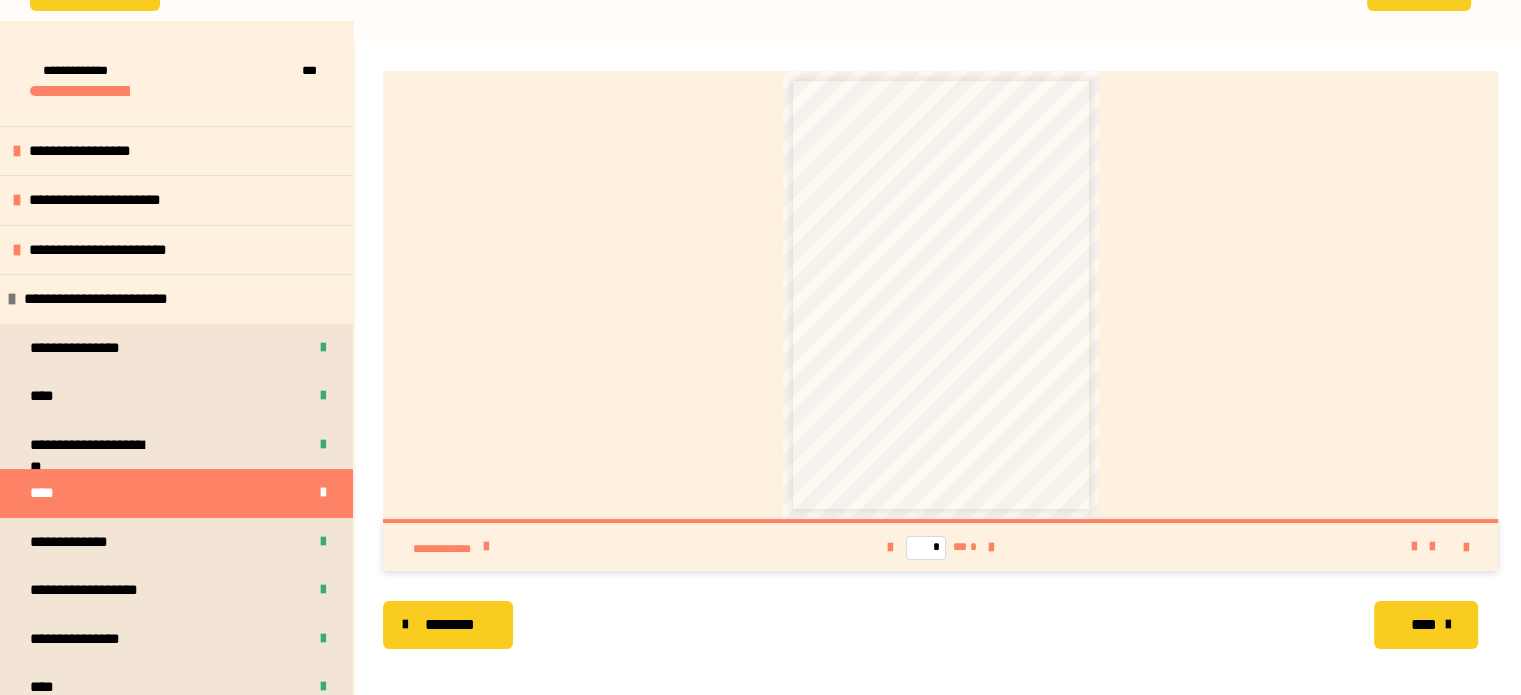 click on "****" at bounding box center (1426, 625) 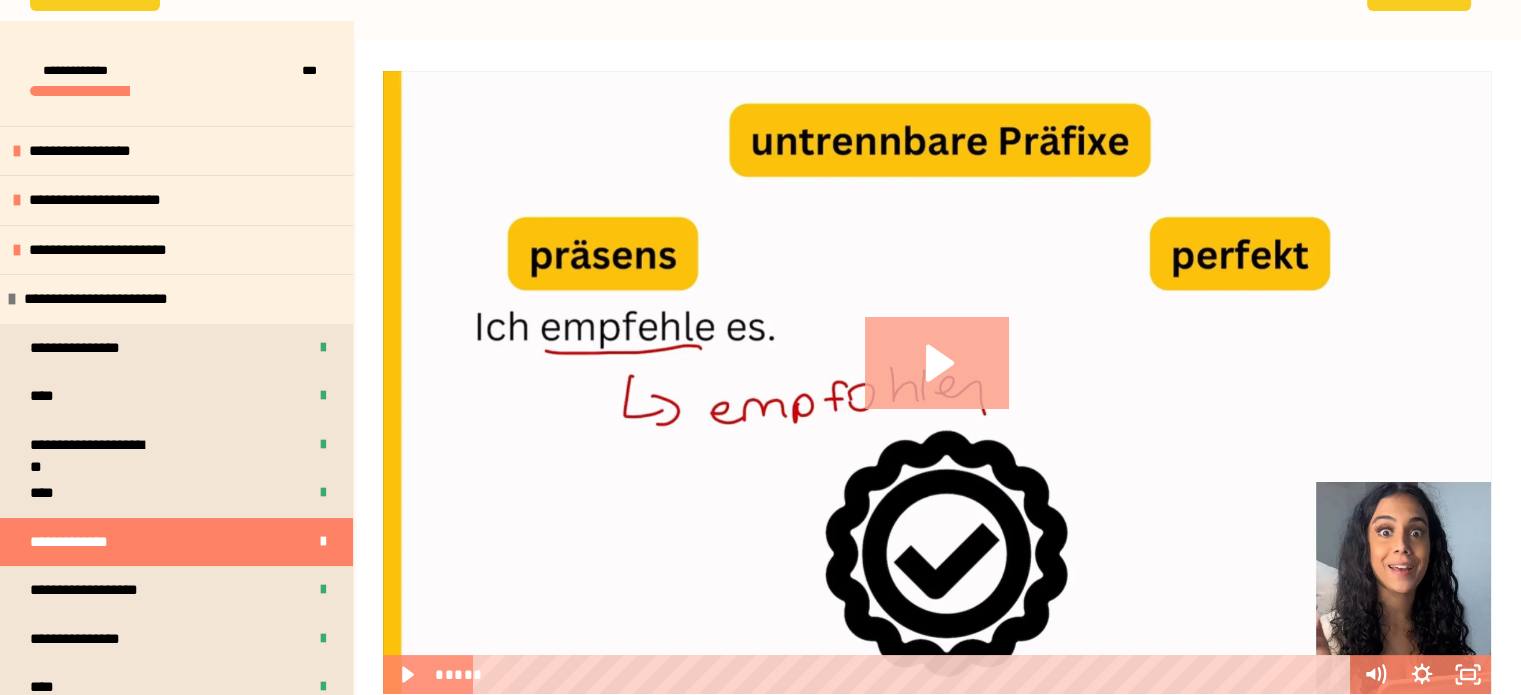 scroll, scrollTop: 356, scrollLeft: 0, axis: vertical 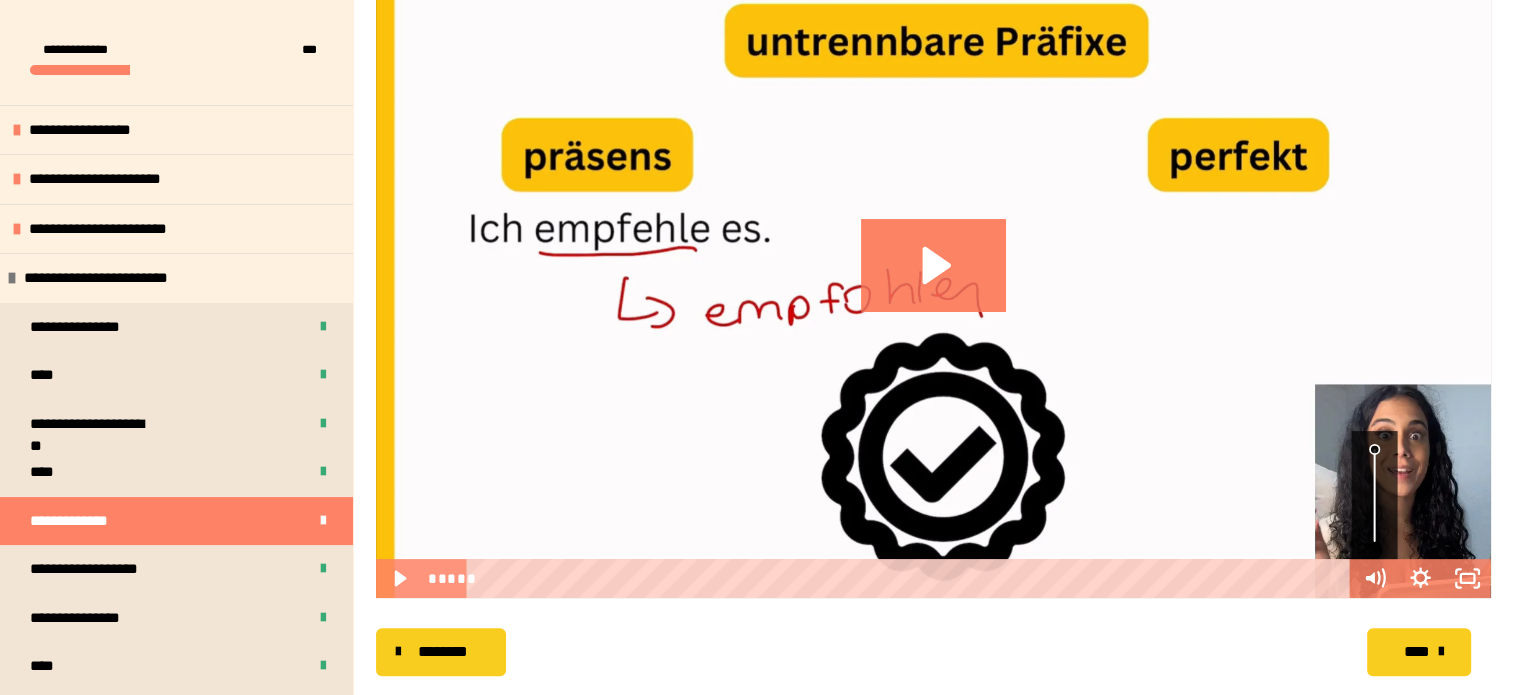 click on "****" at bounding box center [1416, 652] 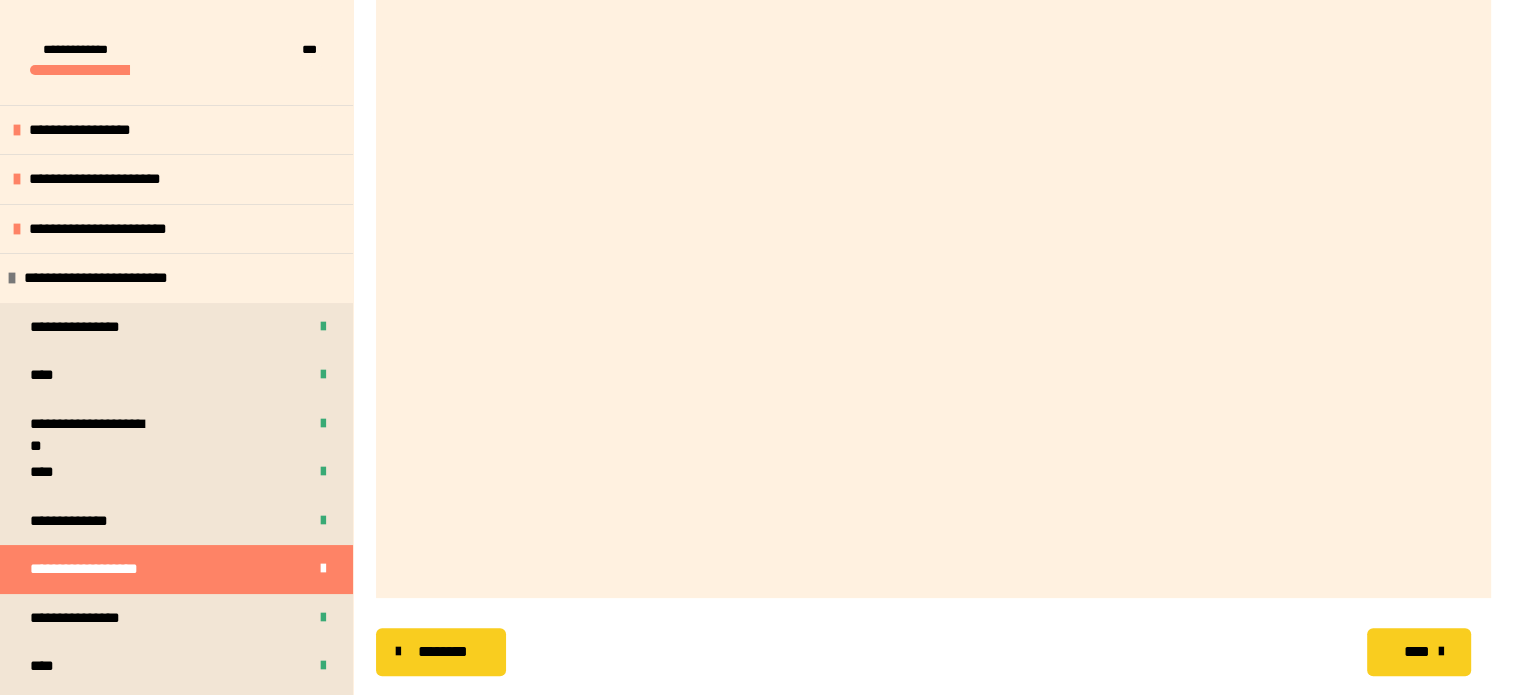 scroll, scrollTop: 396, scrollLeft: 0, axis: vertical 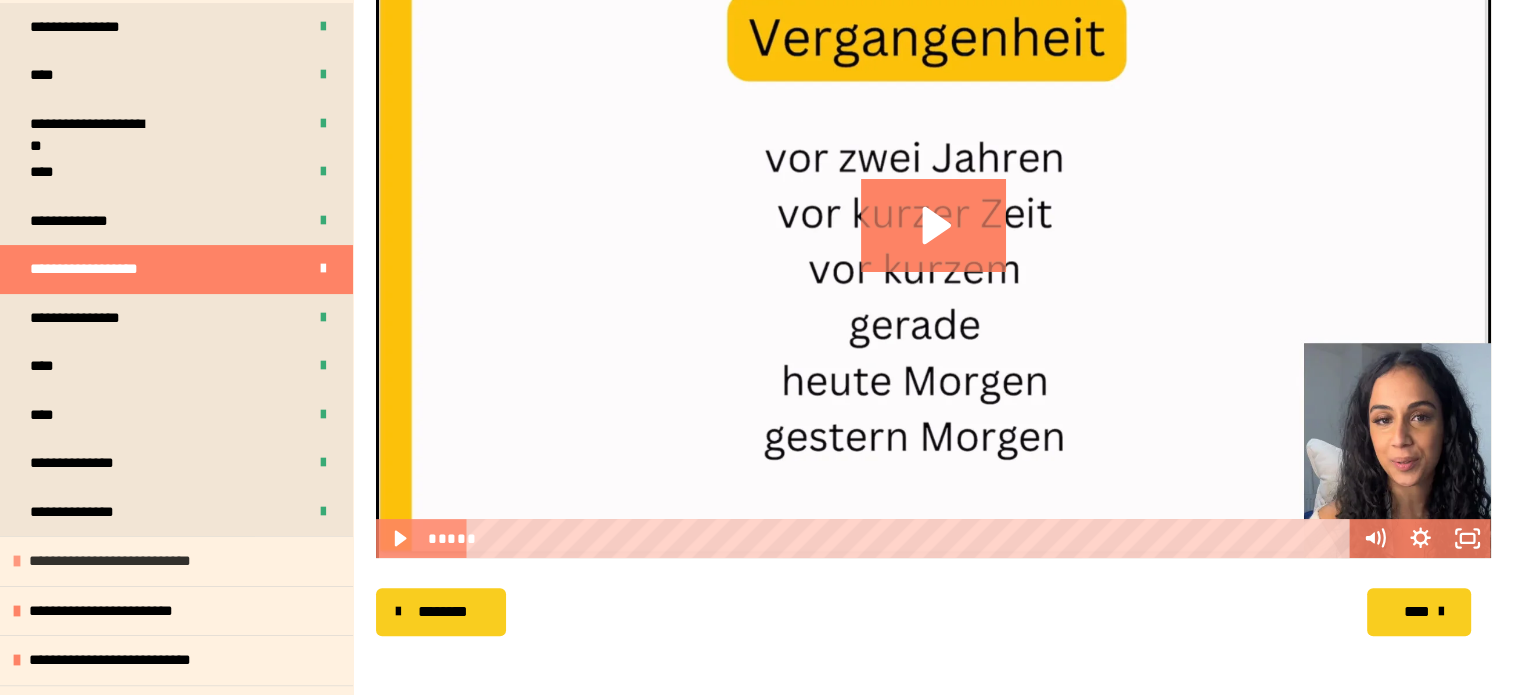 click on "**********" at bounding box center [126, 561] 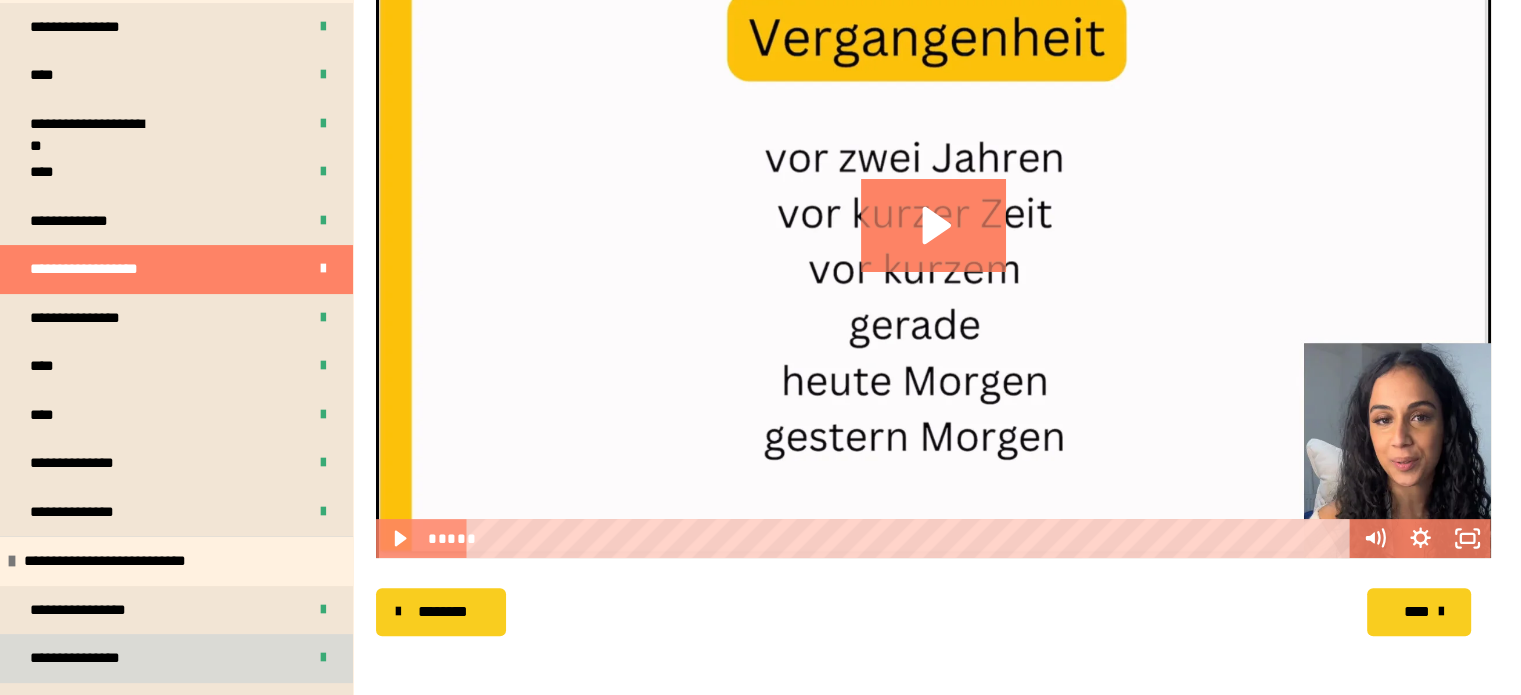 scroll, scrollTop: 500, scrollLeft: 0, axis: vertical 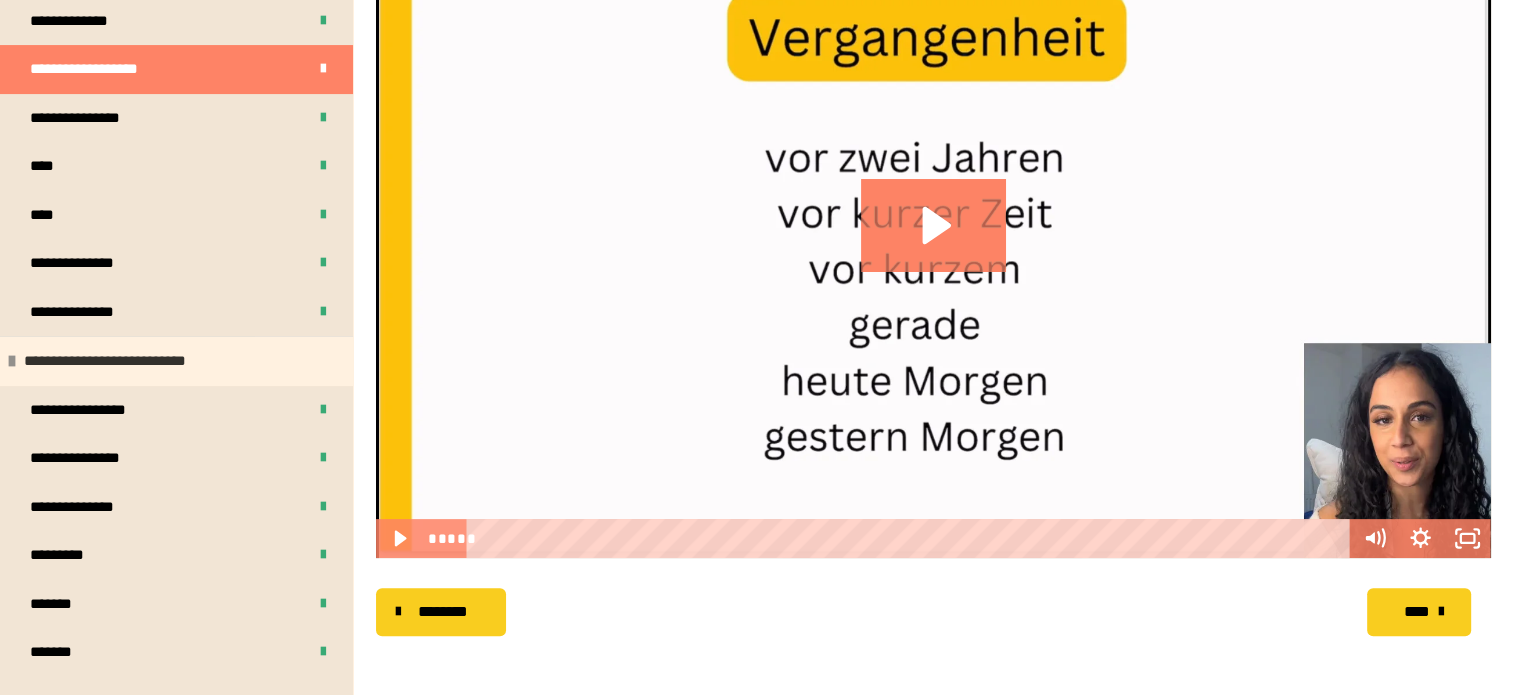 click on "**********" at bounding box center (121, 361) 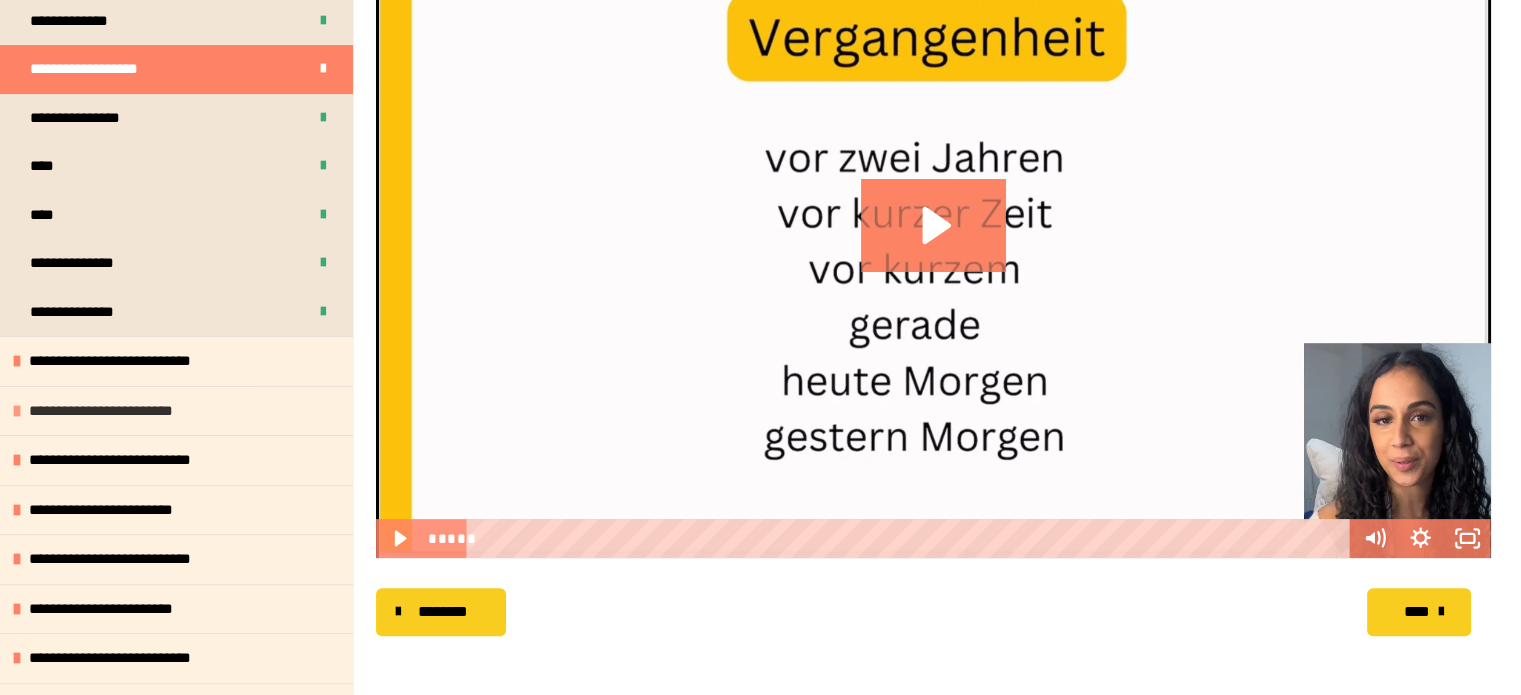 click on "**********" at bounding box center [114, 411] 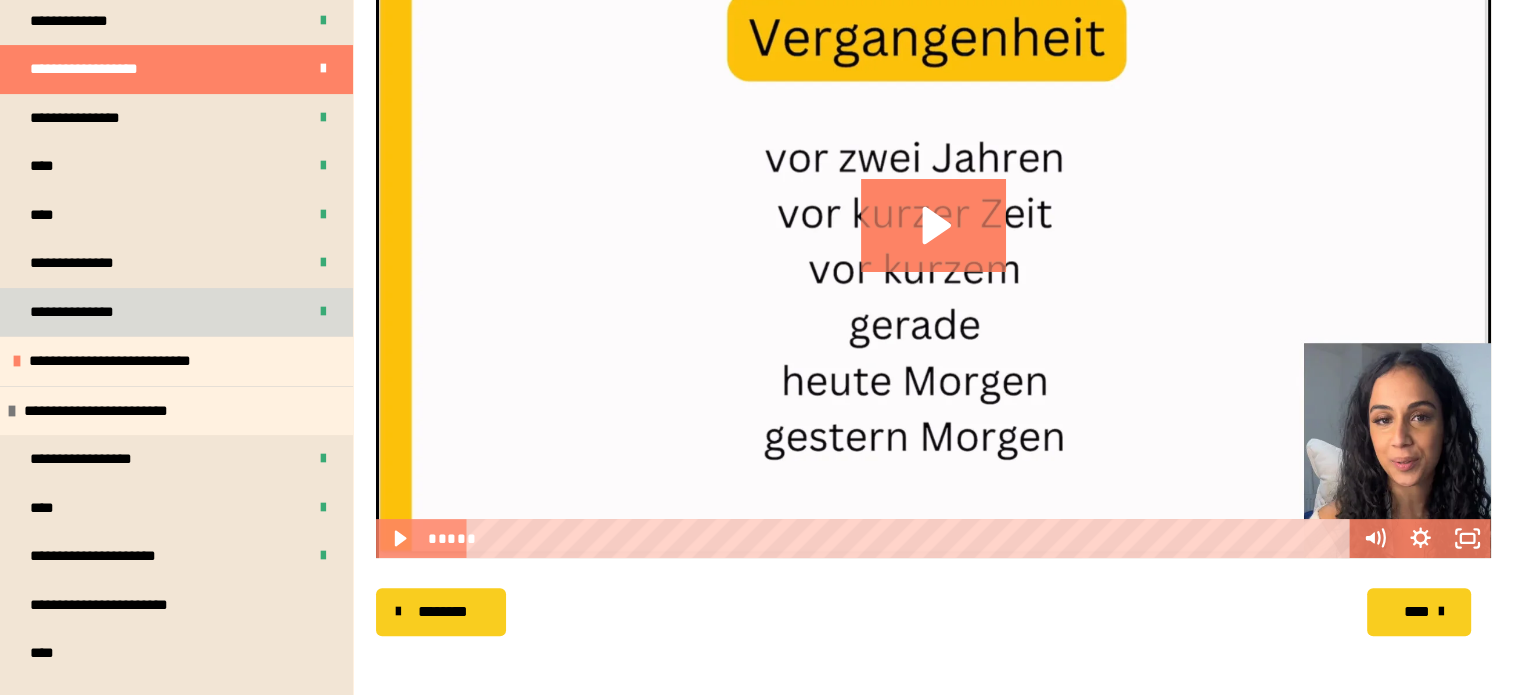 scroll, scrollTop: 600, scrollLeft: 0, axis: vertical 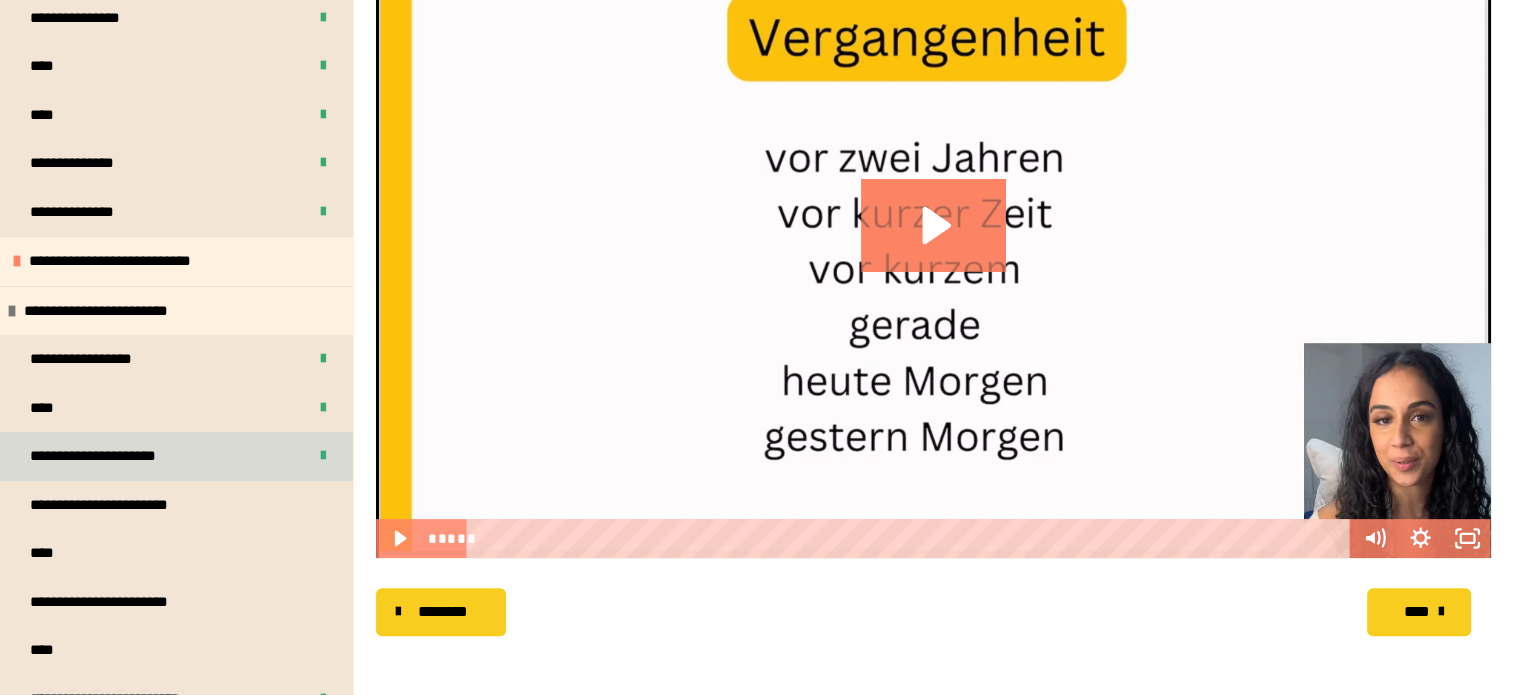 click on "**********" at bounding box center (176, 456) 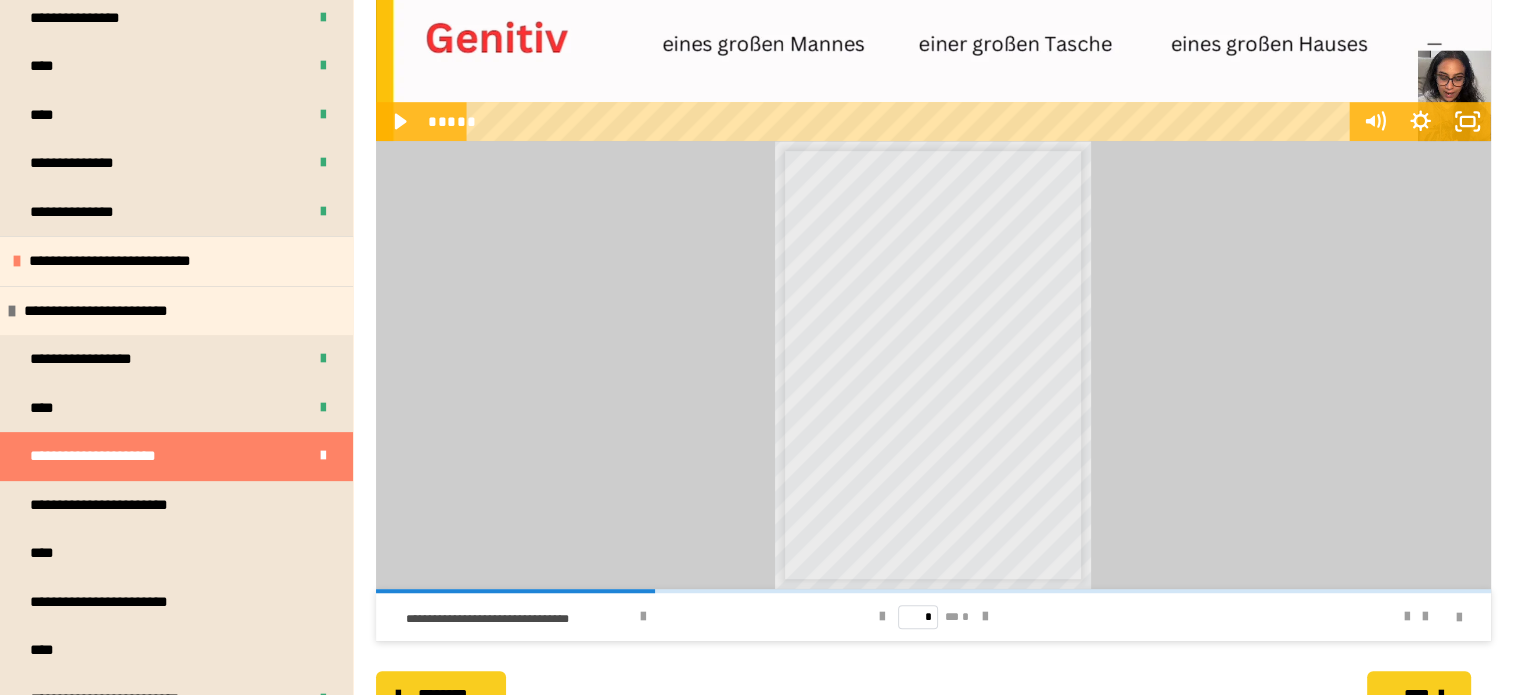 scroll, scrollTop: 1170, scrollLeft: 0, axis: vertical 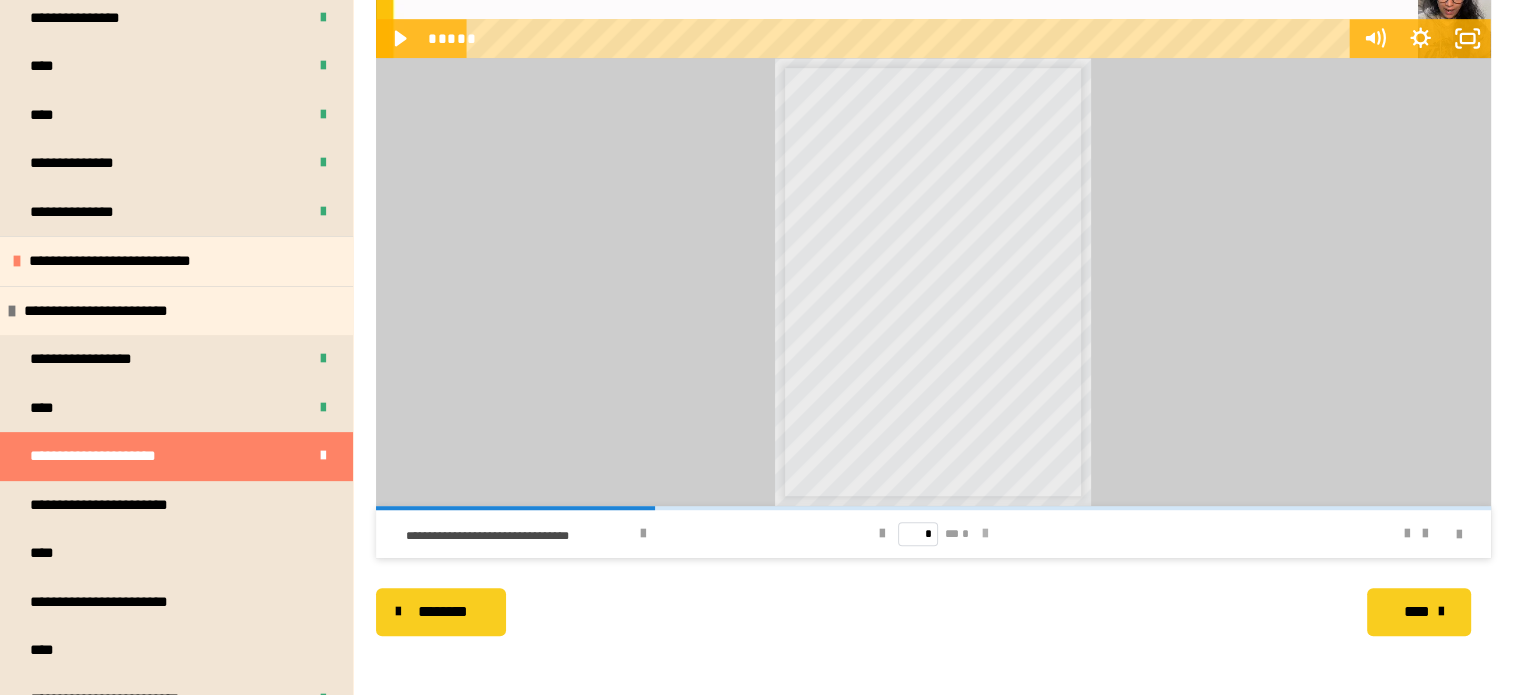 click at bounding box center [985, 534] 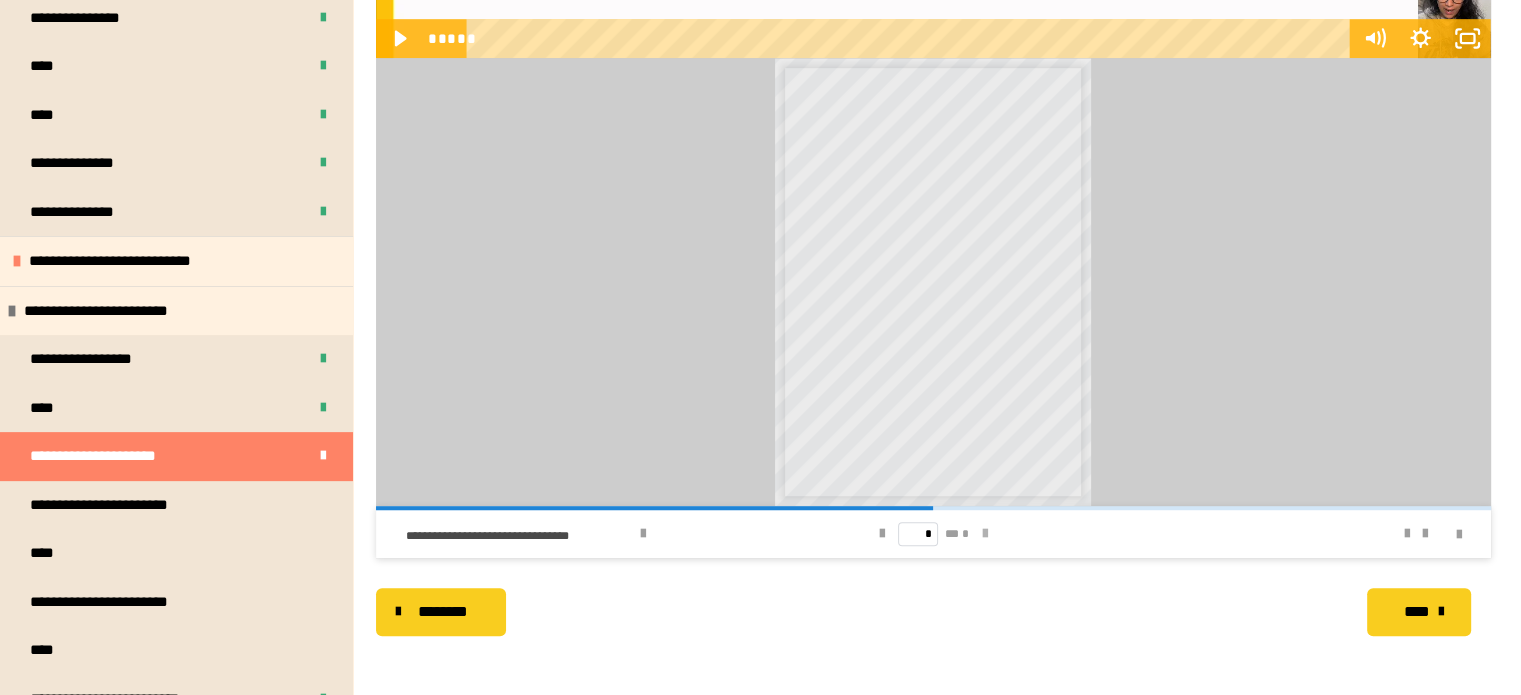 click at bounding box center (985, 534) 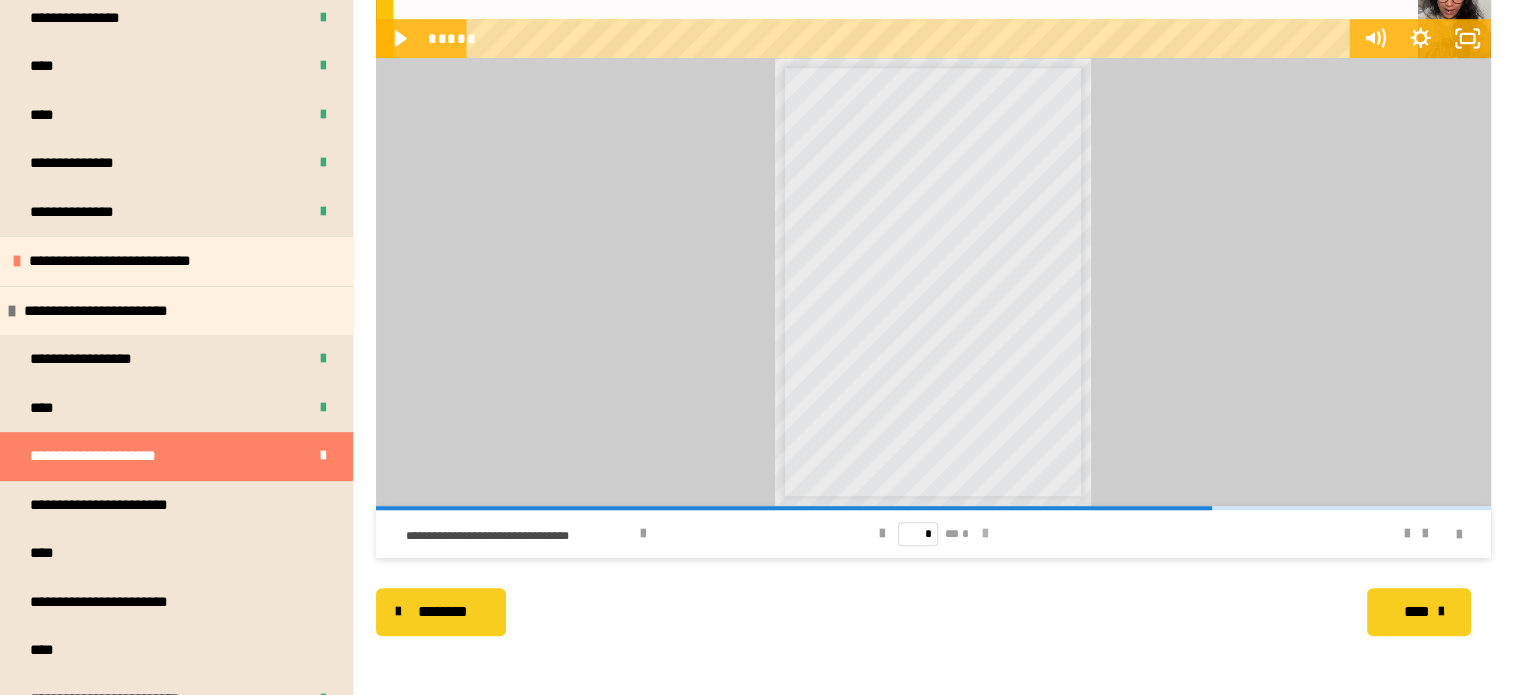 click at bounding box center [985, 534] 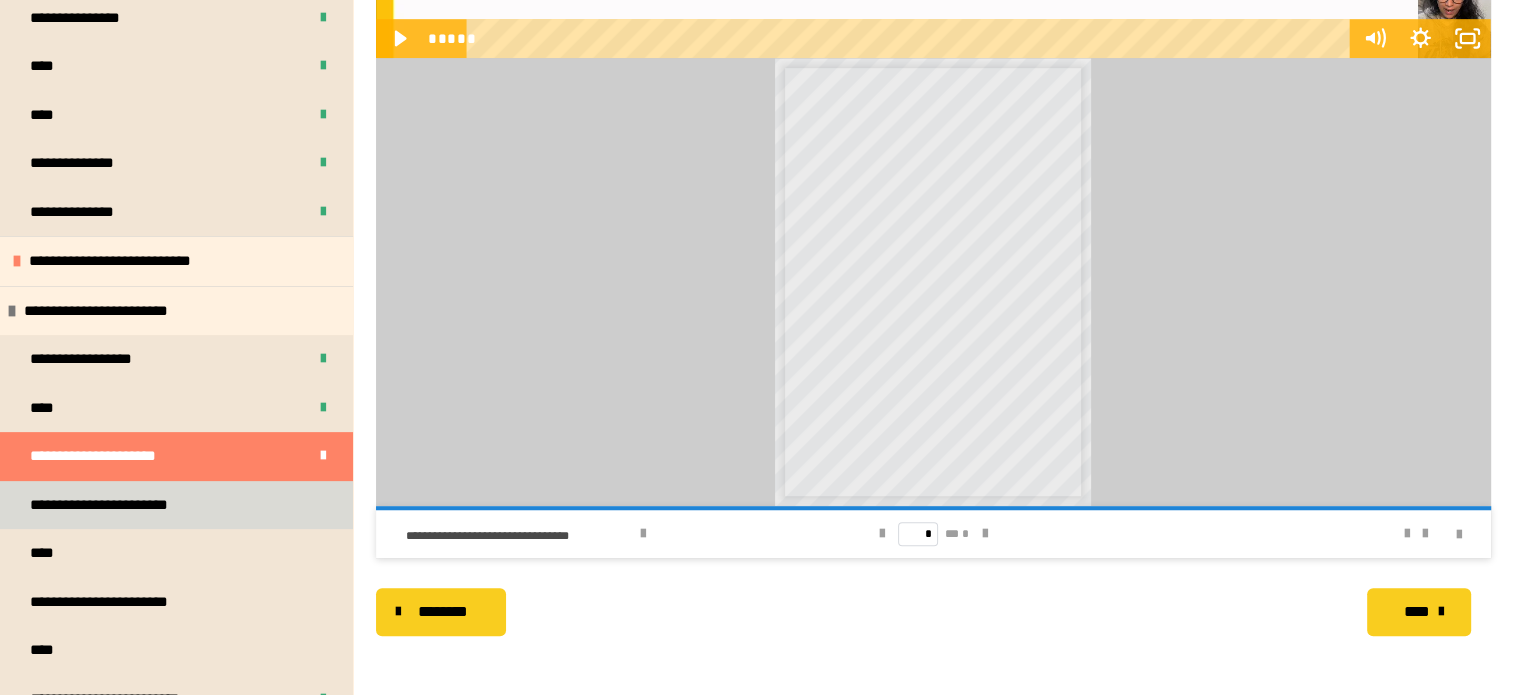 click on "**********" at bounding box center [114, 505] 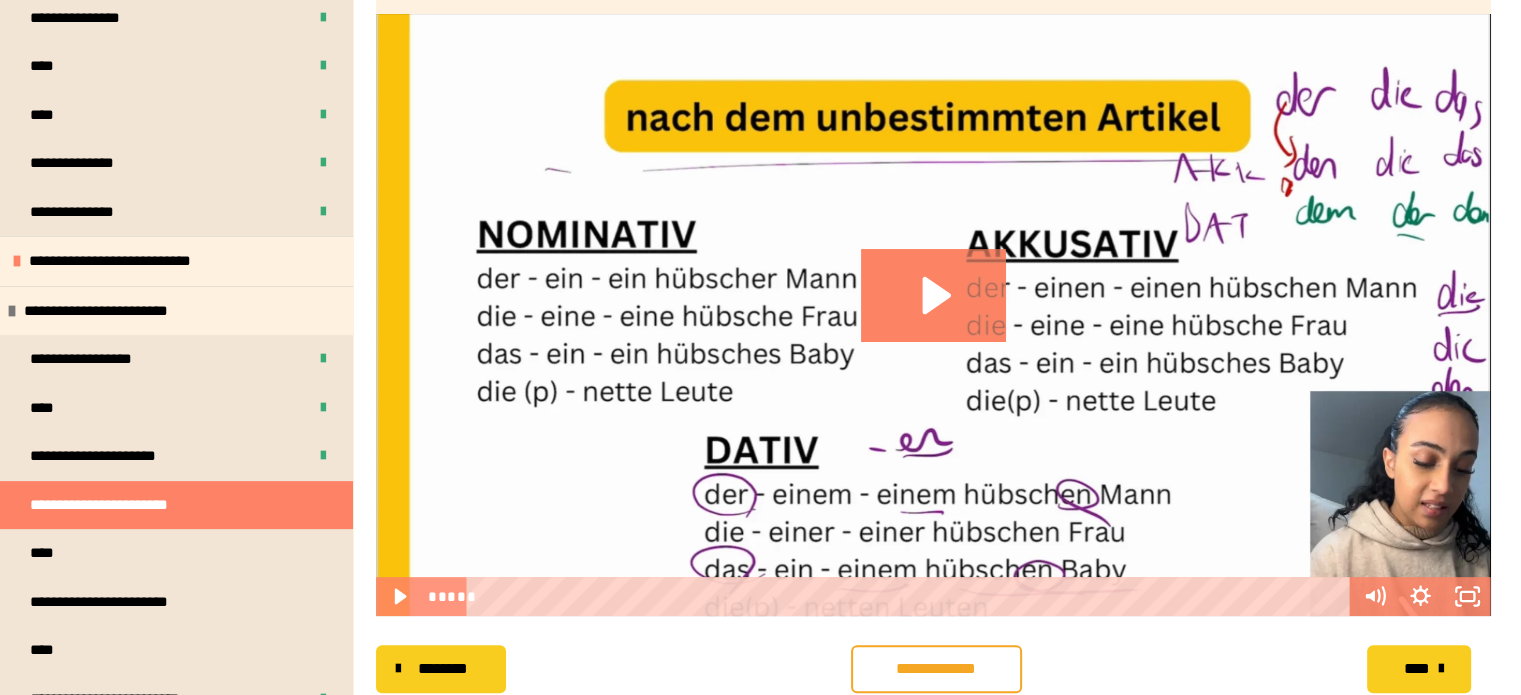 scroll, scrollTop: 644, scrollLeft: 0, axis: vertical 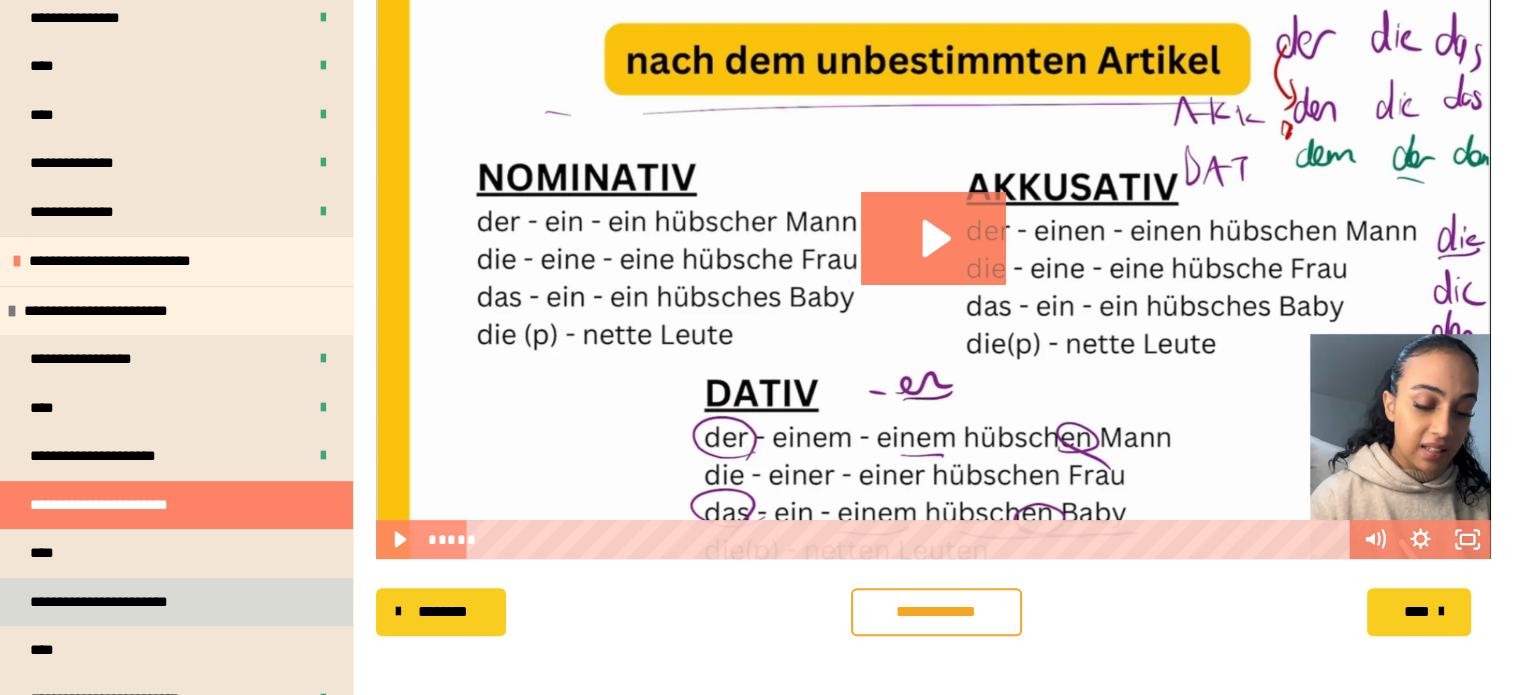 click on "**********" at bounding box center (176, 602) 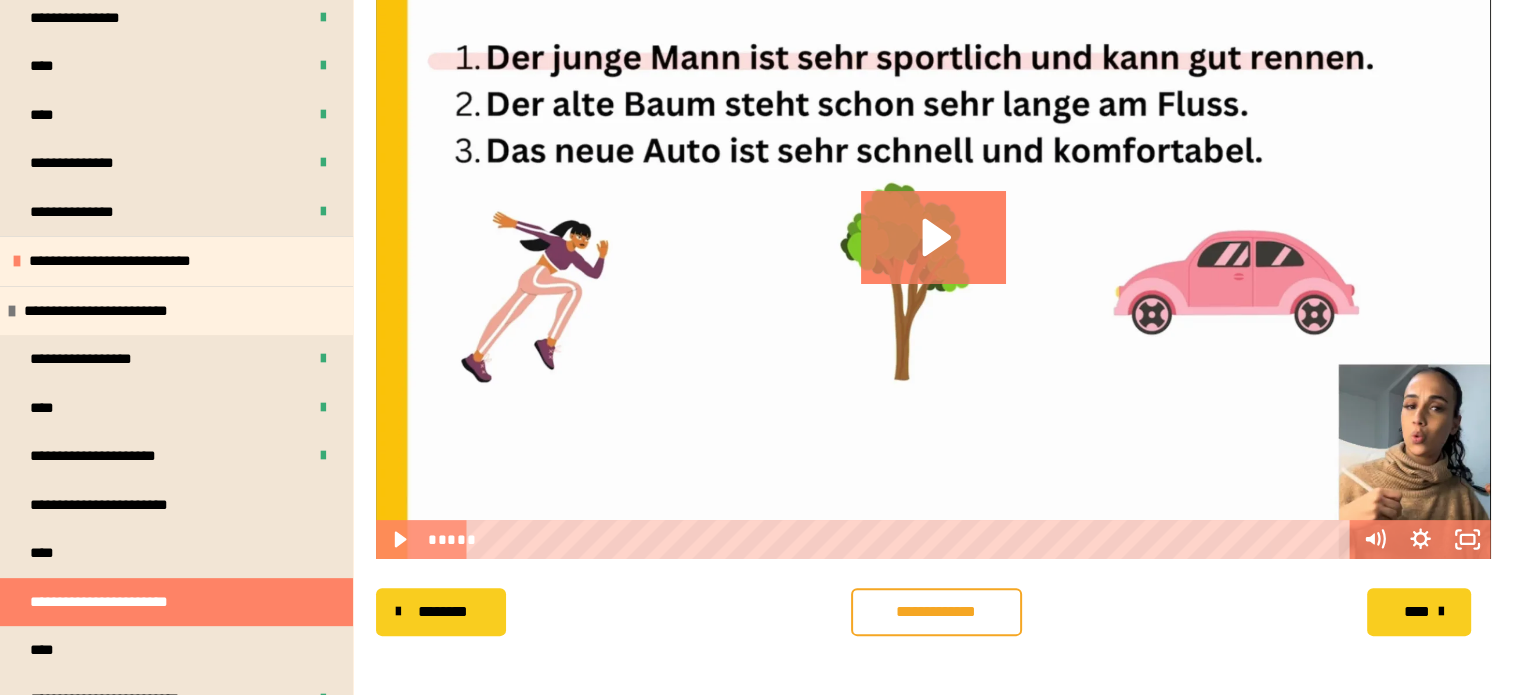 scroll, scrollTop: 71, scrollLeft: 0, axis: vertical 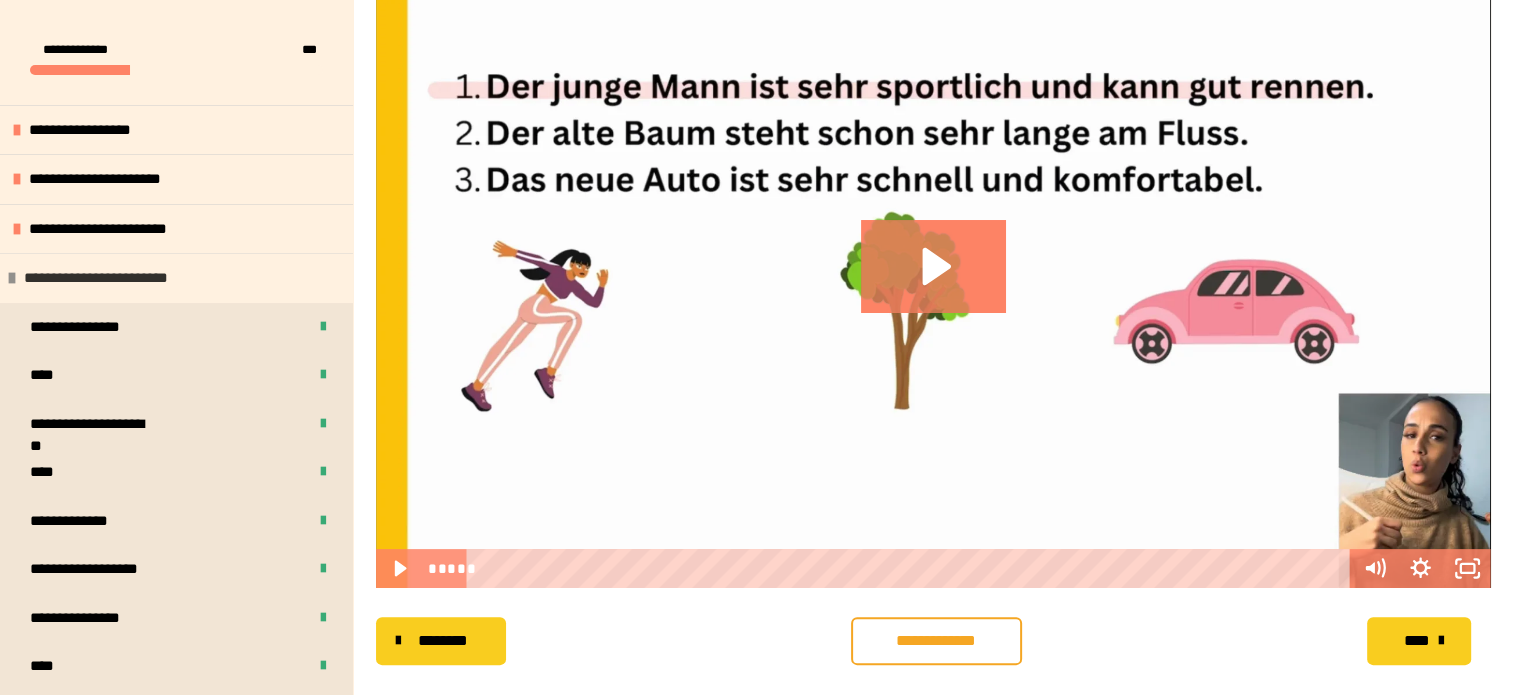 click on "**********" at bounding box center [176, 278] 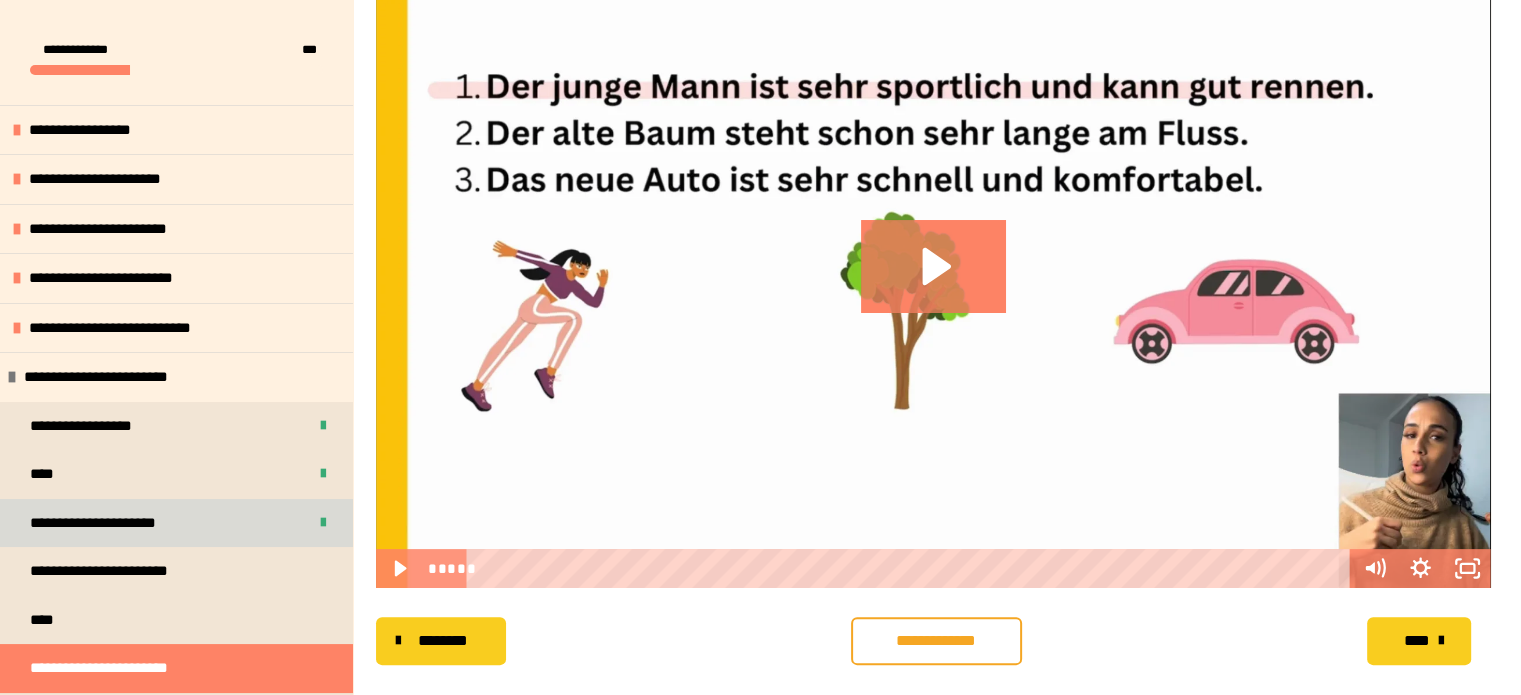 click on "**********" at bounding box center [176, 523] 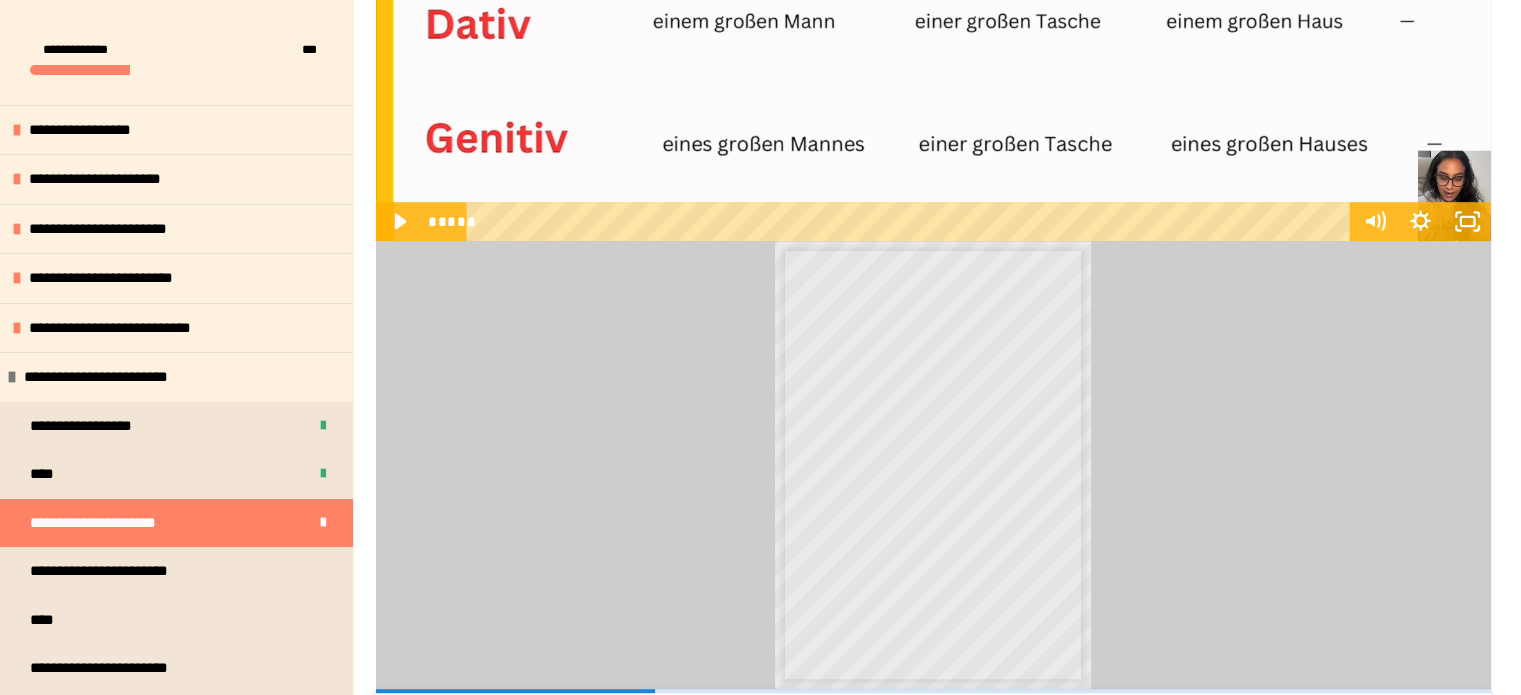 scroll 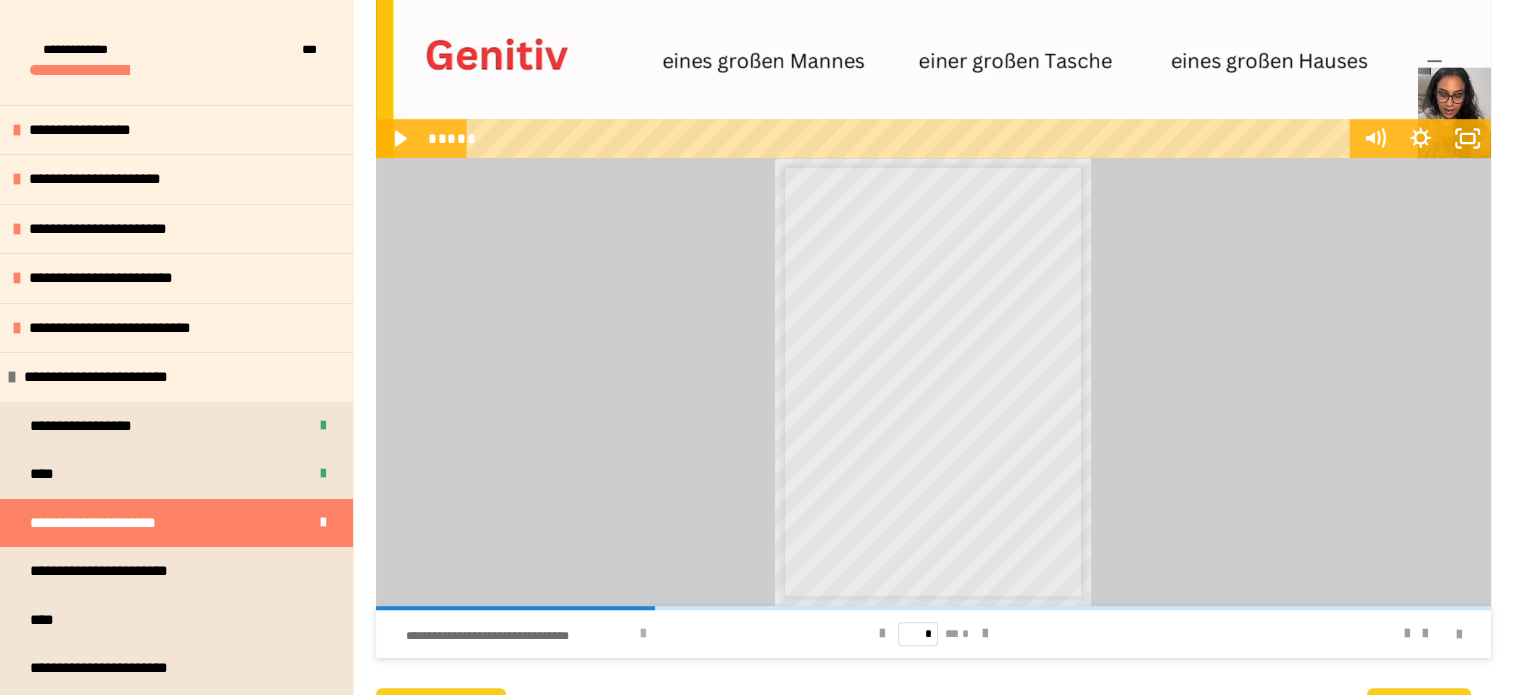 click at bounding box center [643, 634] 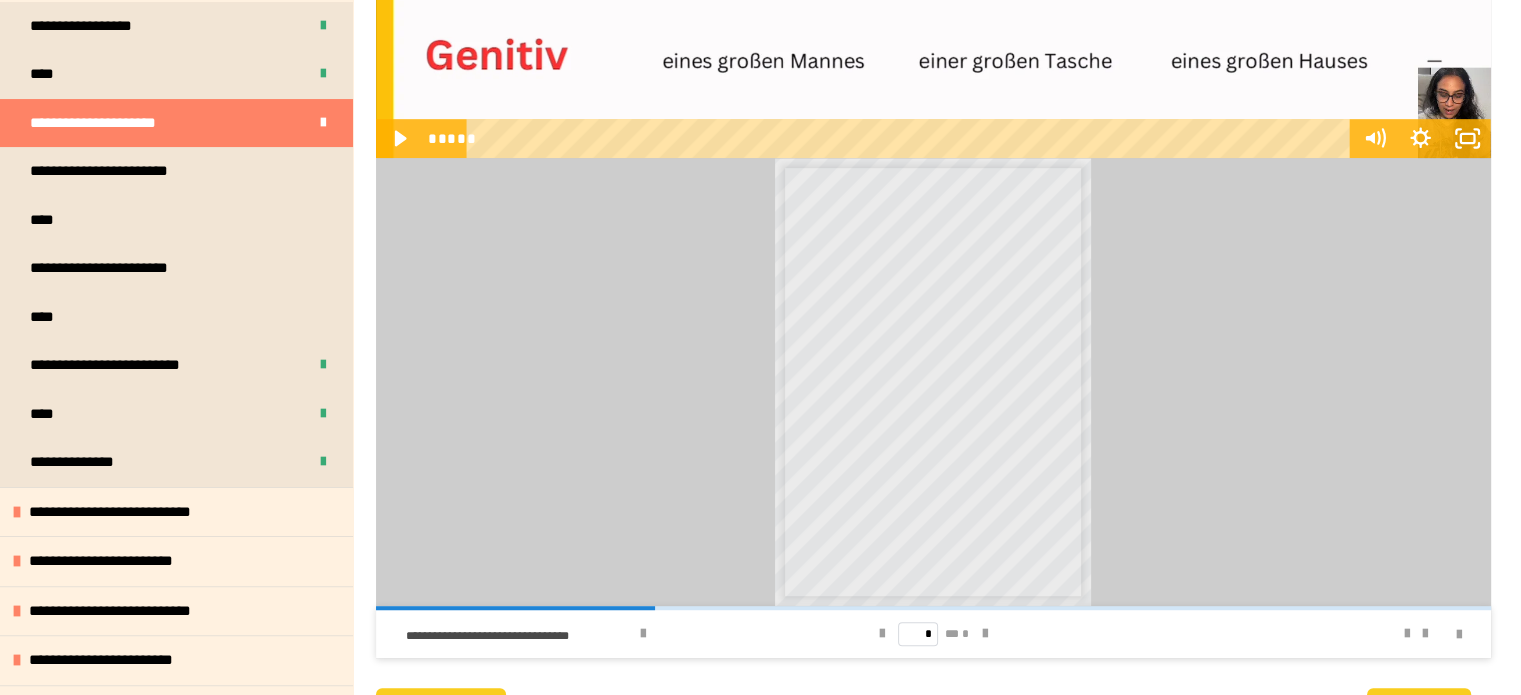 click on "**********" at bounding box center (107, 123) 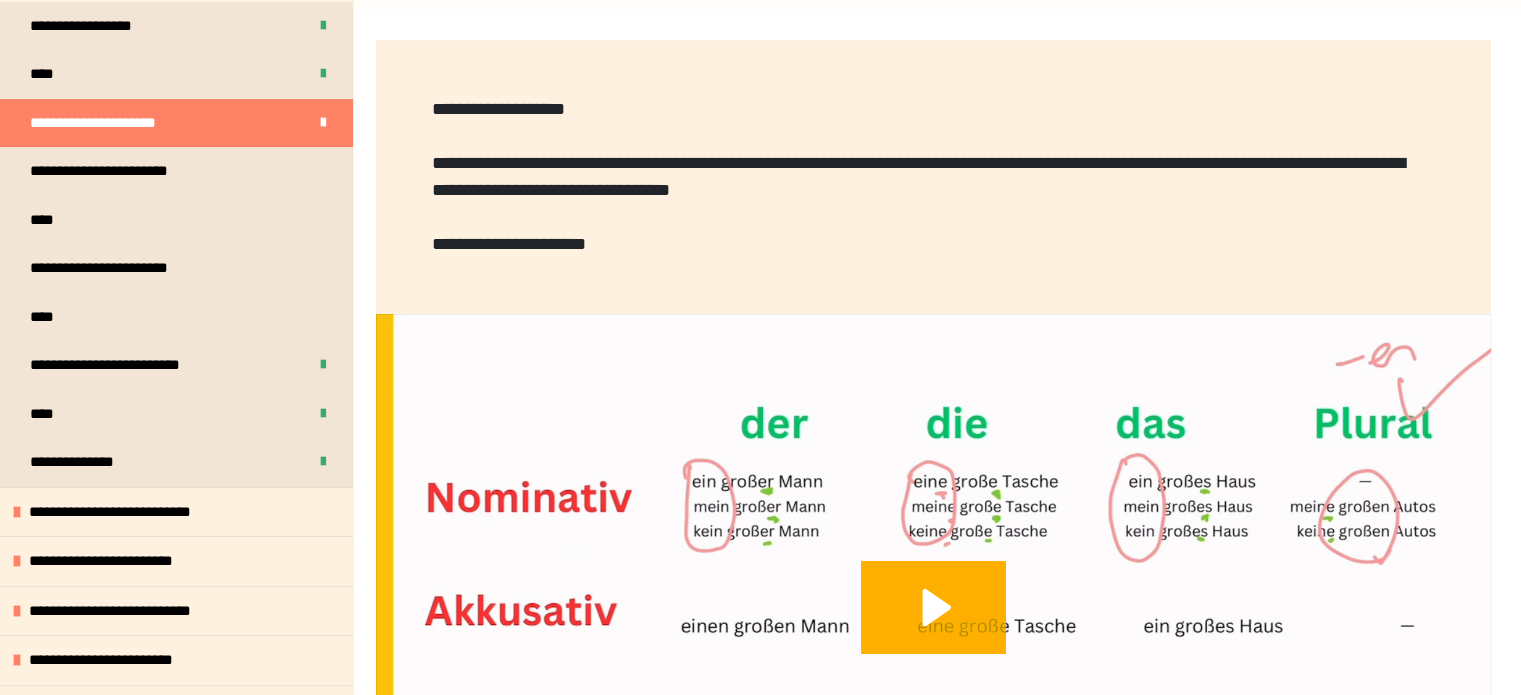 scroll, scrollTop: 300, scrollLeft: 0, axis: vertical 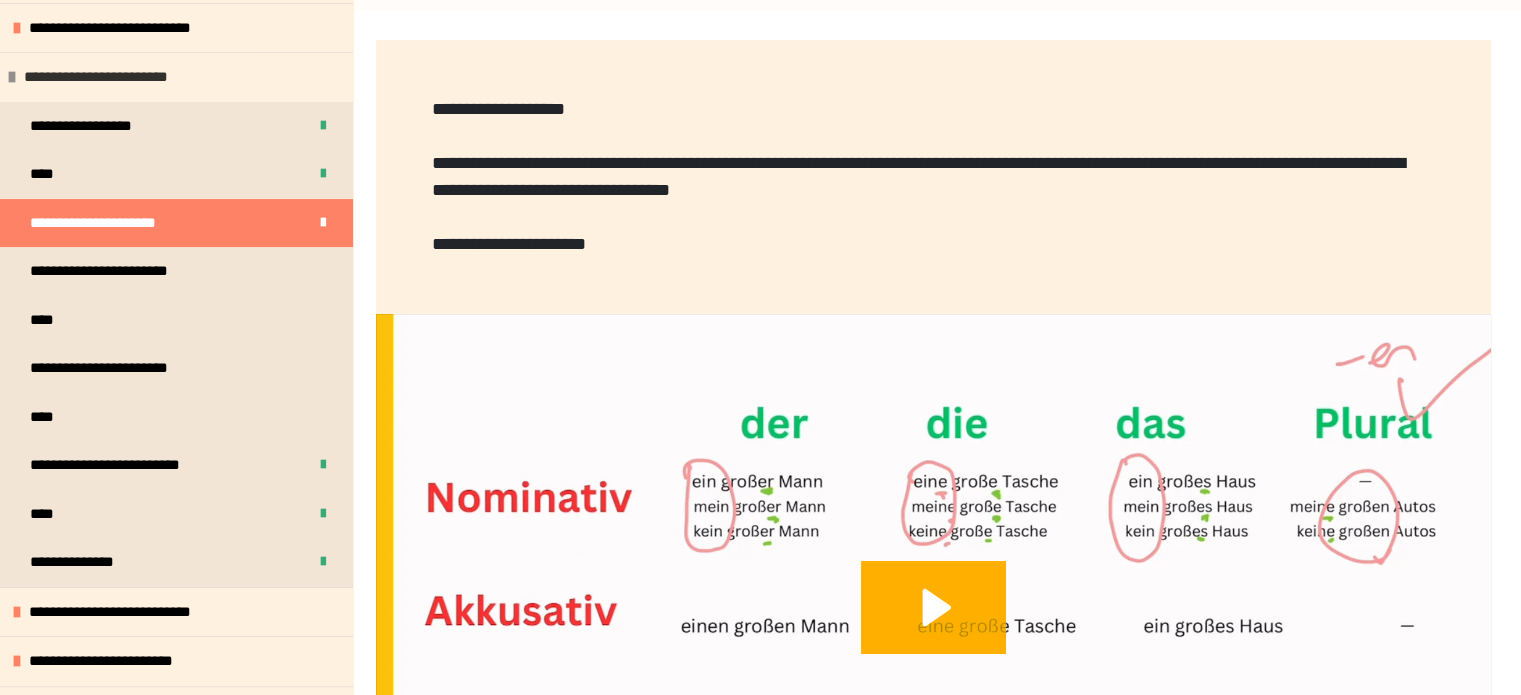 click on "**********" at bounding box center [109, 77] 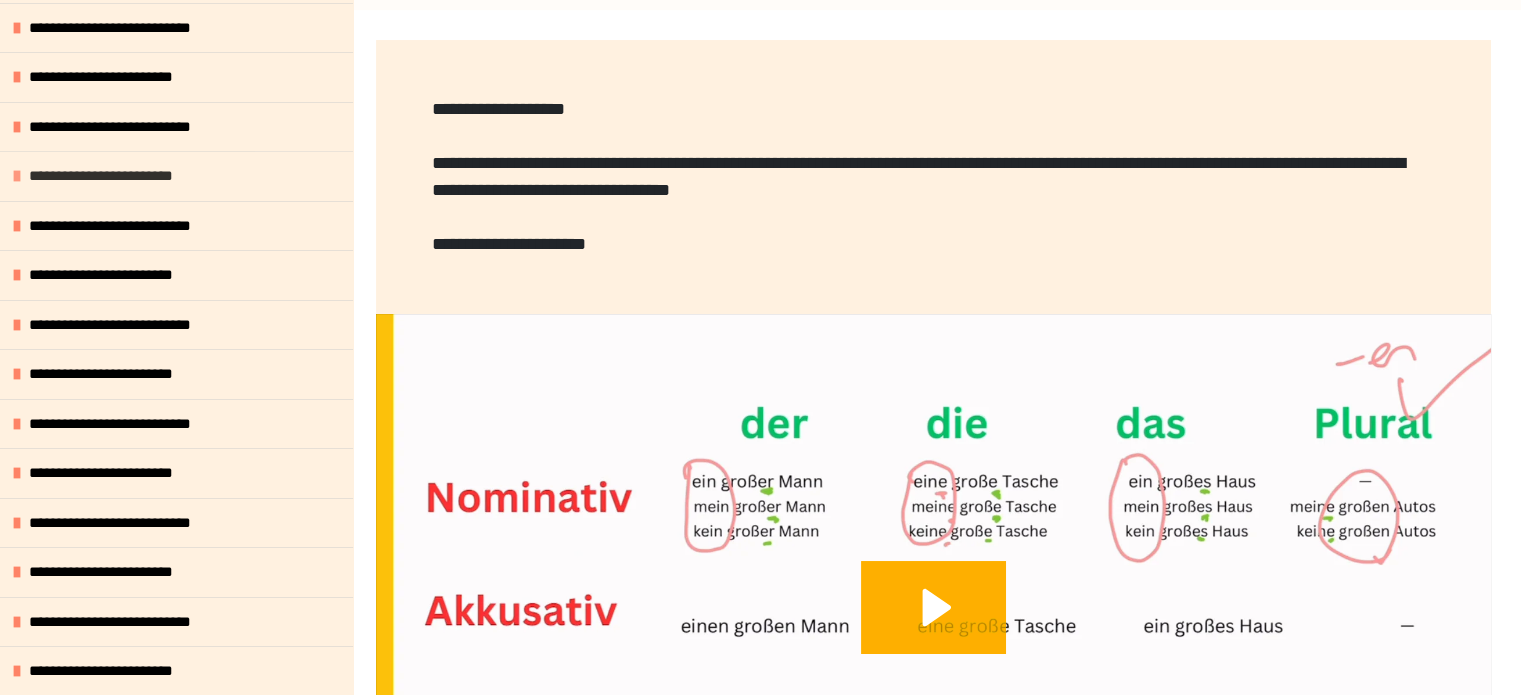click on "**********" at bounding box center (114, 176) 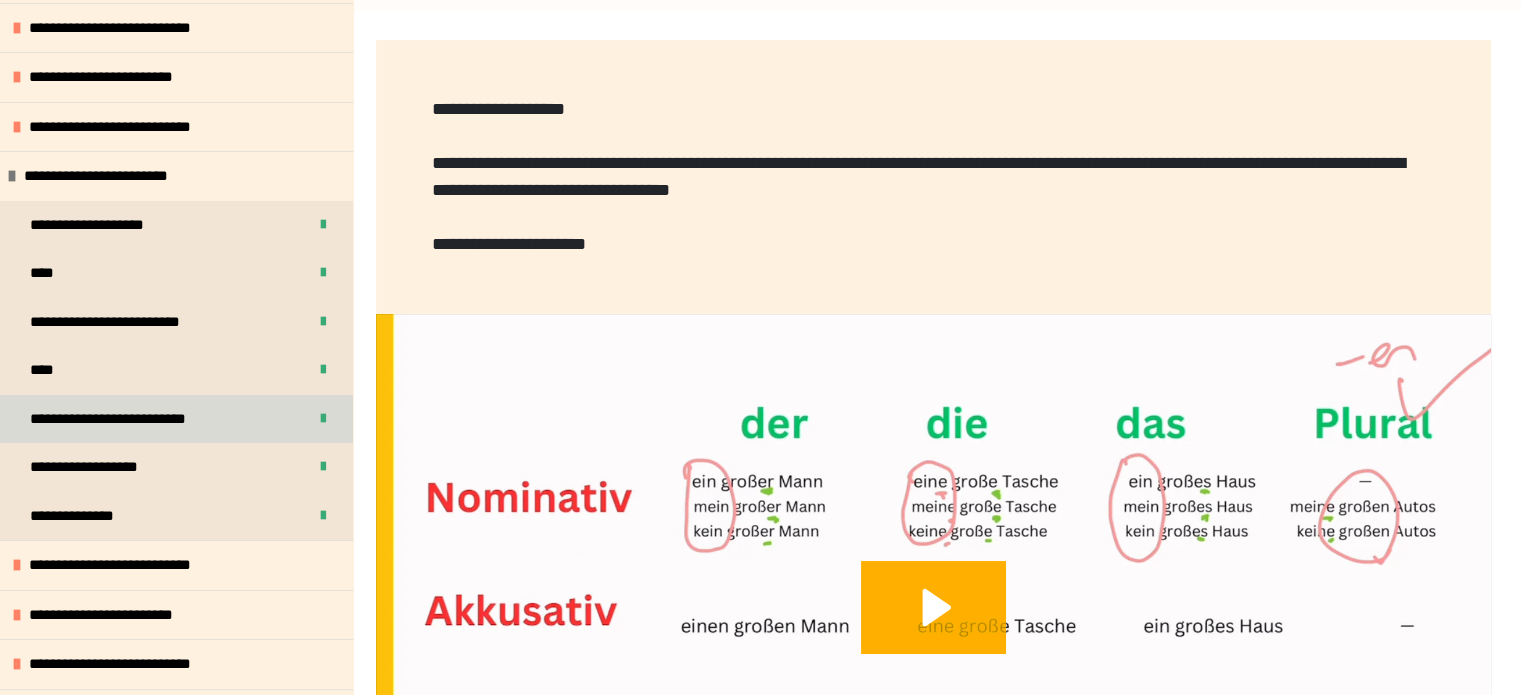 click on "**********" at bounding box center [135, 419] 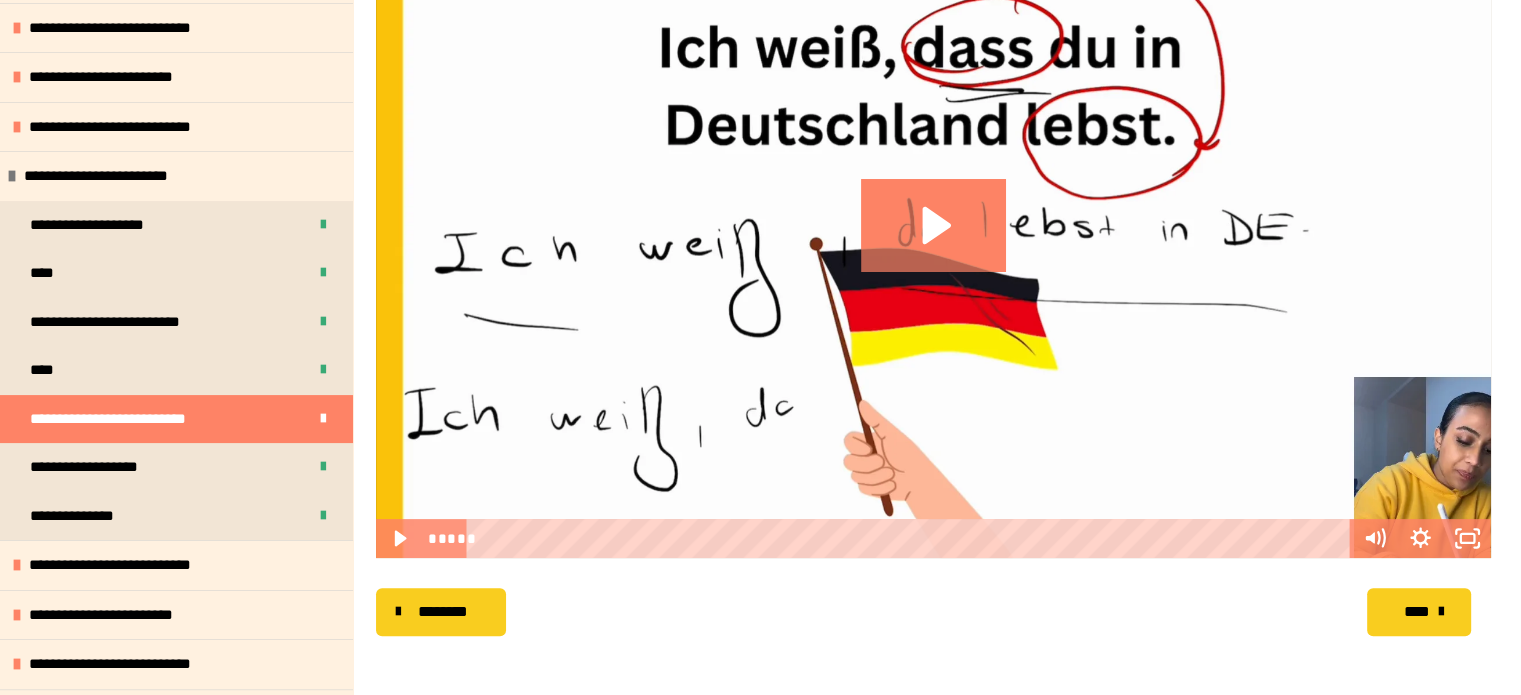 scroll, scrollTop: 0, scrollLeft: 0, axis: both 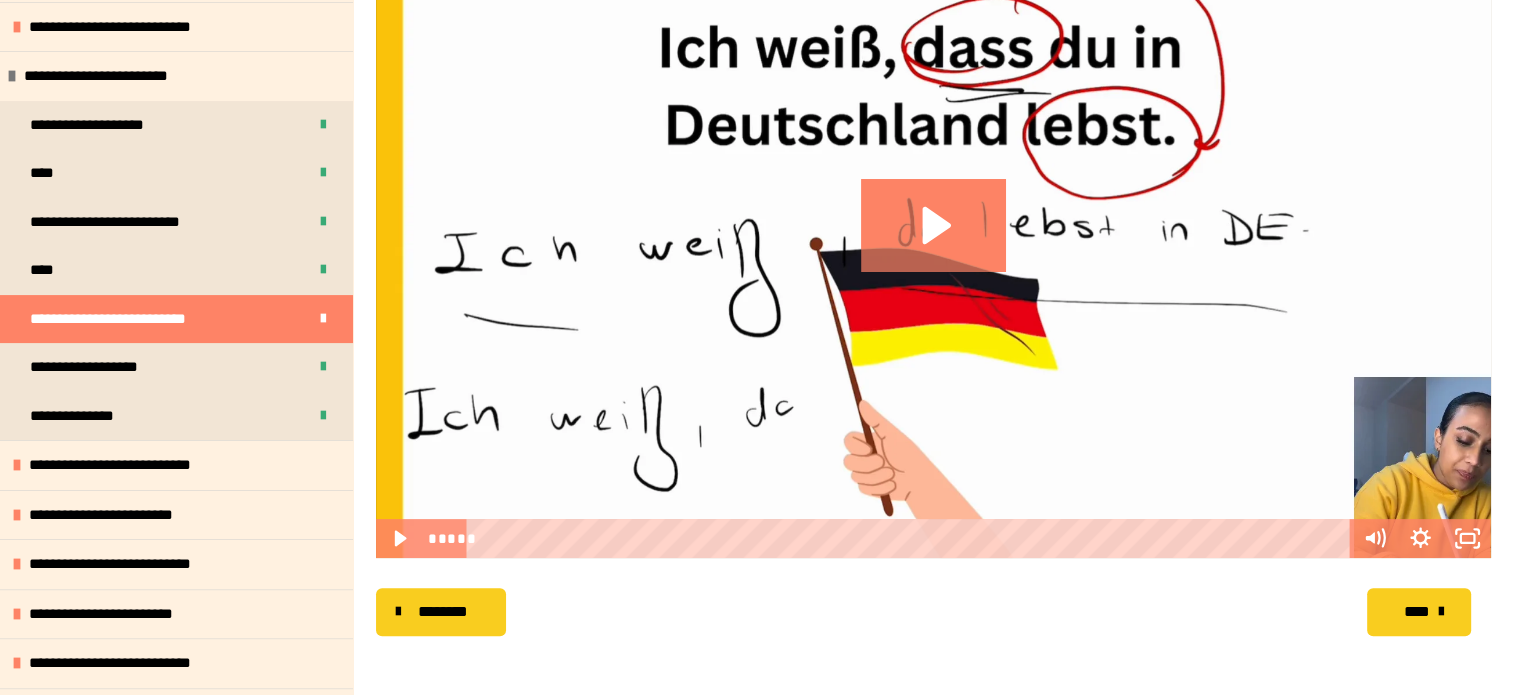click on "**********" at bounding box center [135, 319] 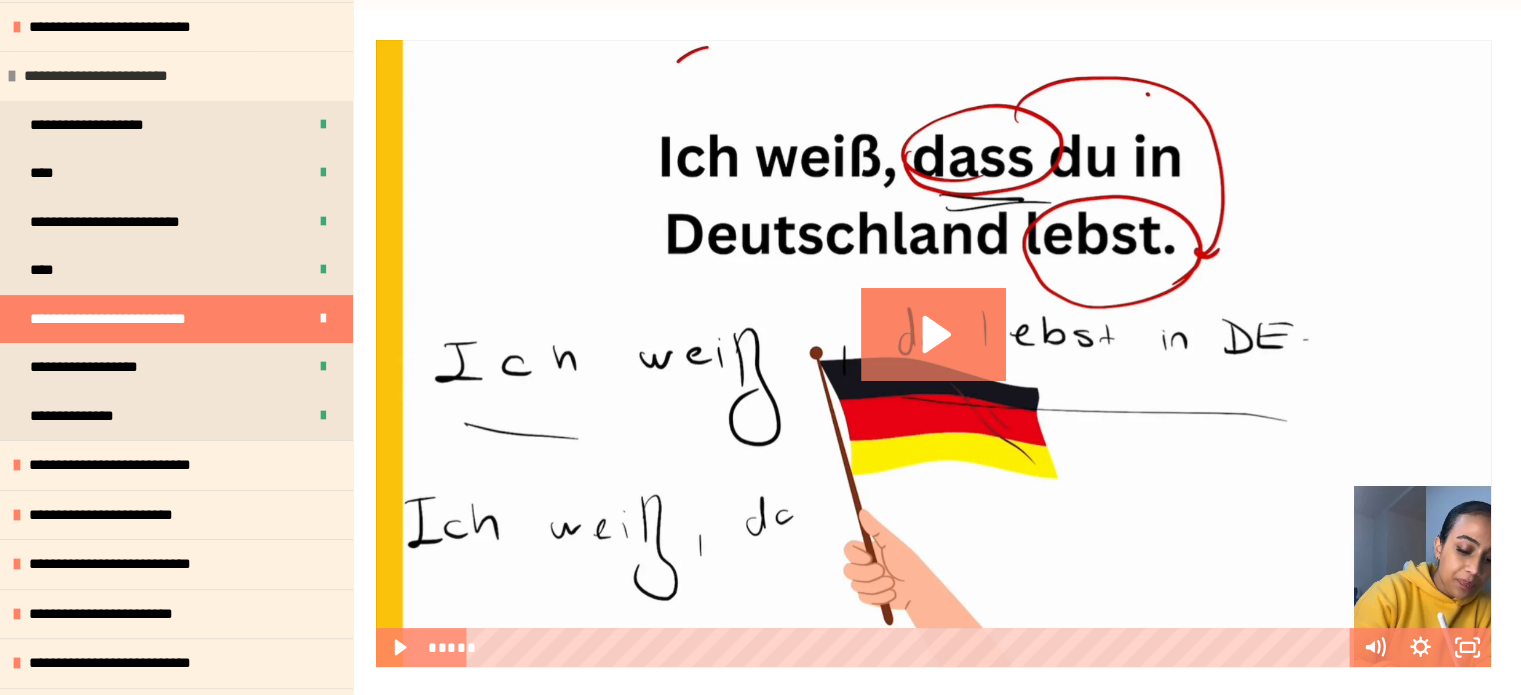 click on "**********" at bounding box center [109, 76] 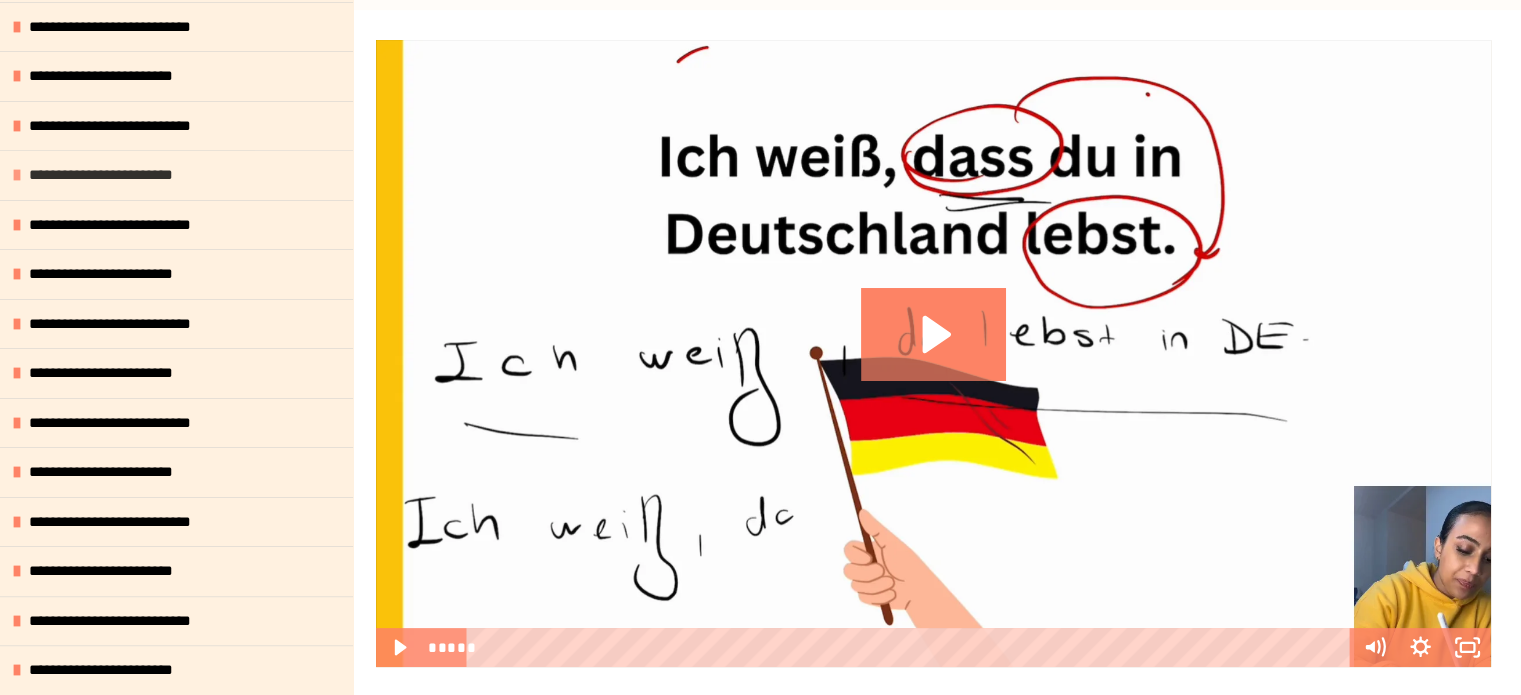click on "**********" at bounding box center [115, 175] 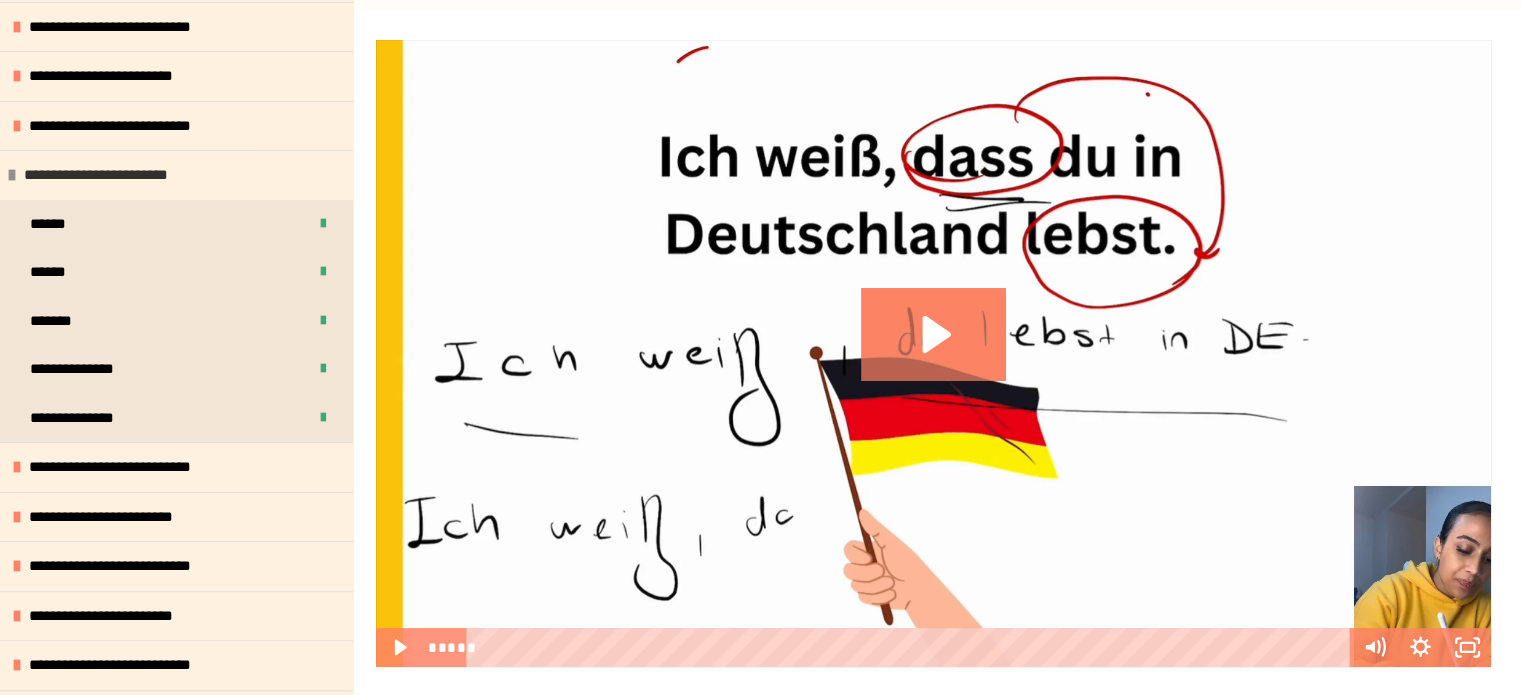 click on "**********" at bounding box center [110, 175] 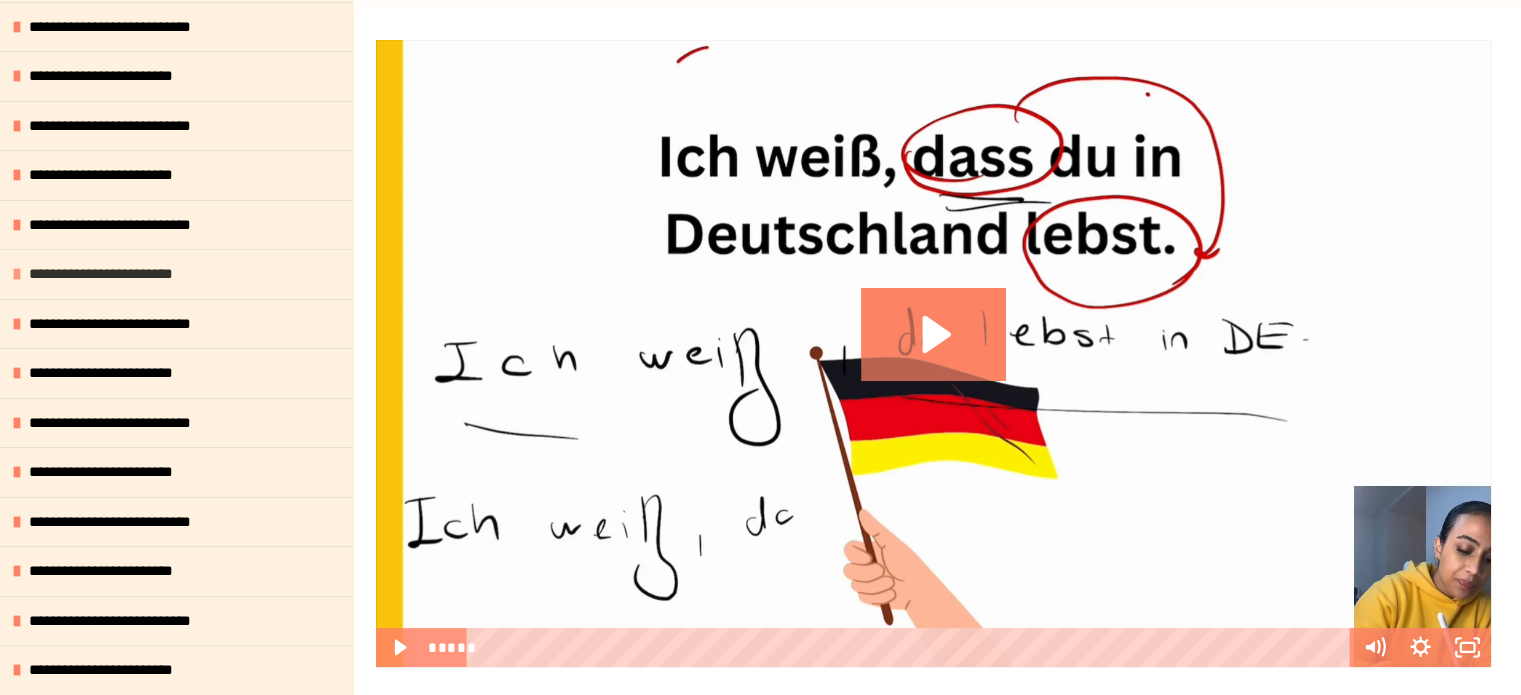 click on "**********" at bounding box center [114, 274] 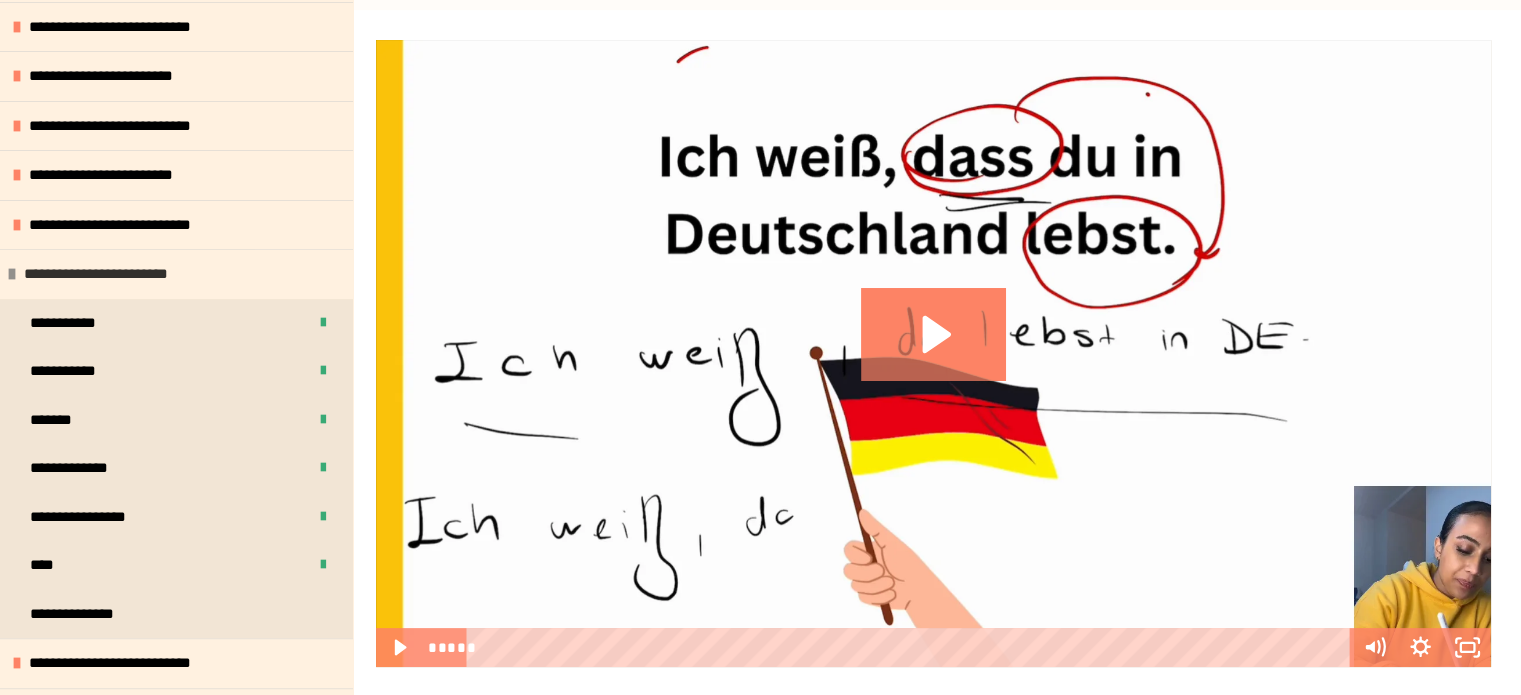 click on "**********" at bounding box center (109, 274) 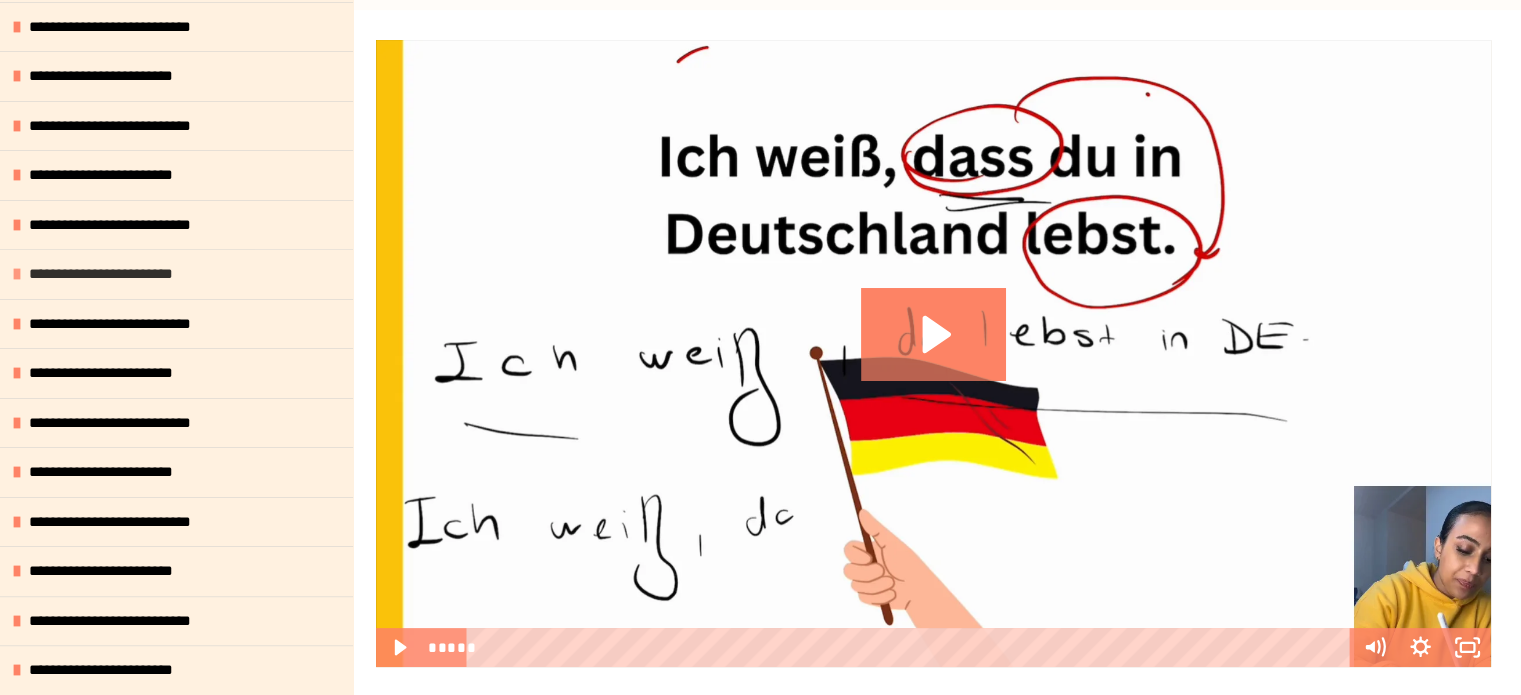 scroll, scrollTop: 500, scrollLeft: 0, axis: vertical 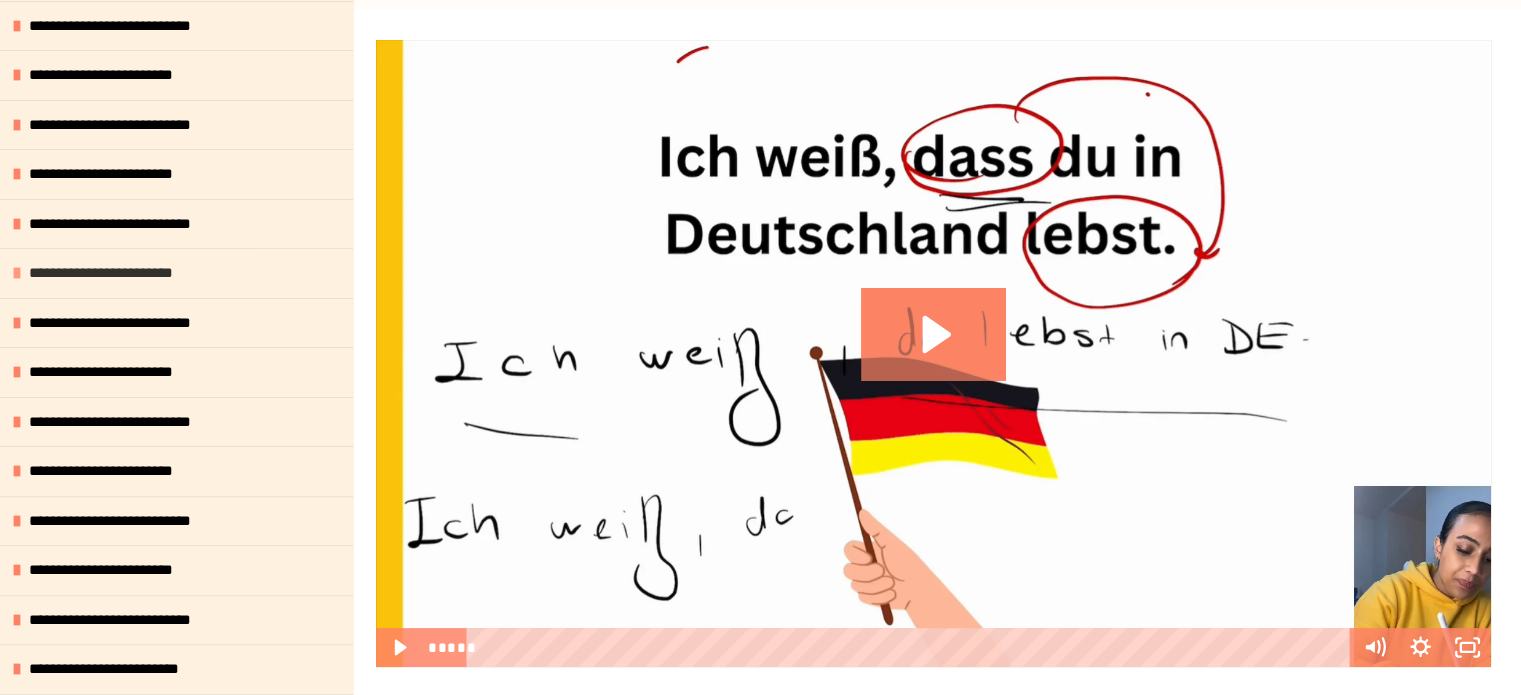 click on "**********" at bounding box center (114, 273) 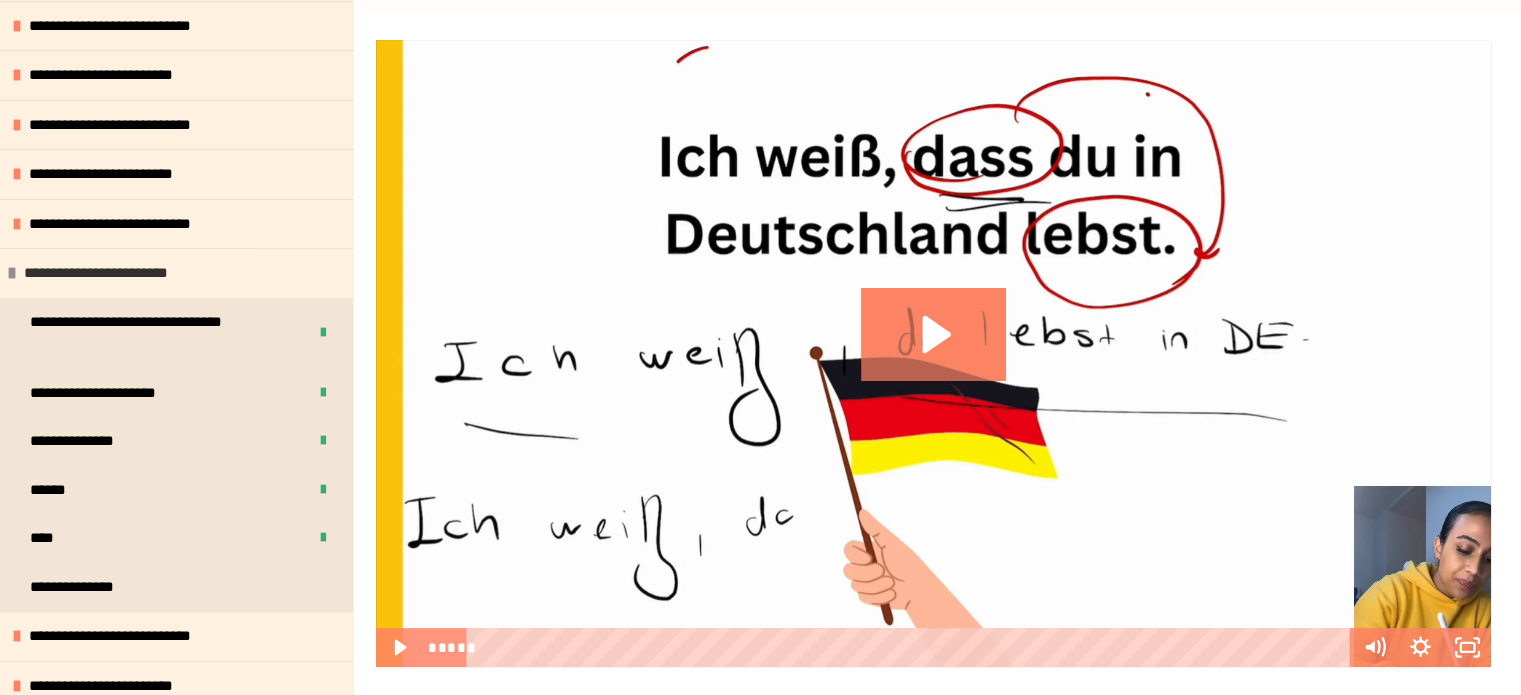 click on "**********" at bounding box center [109, 273] 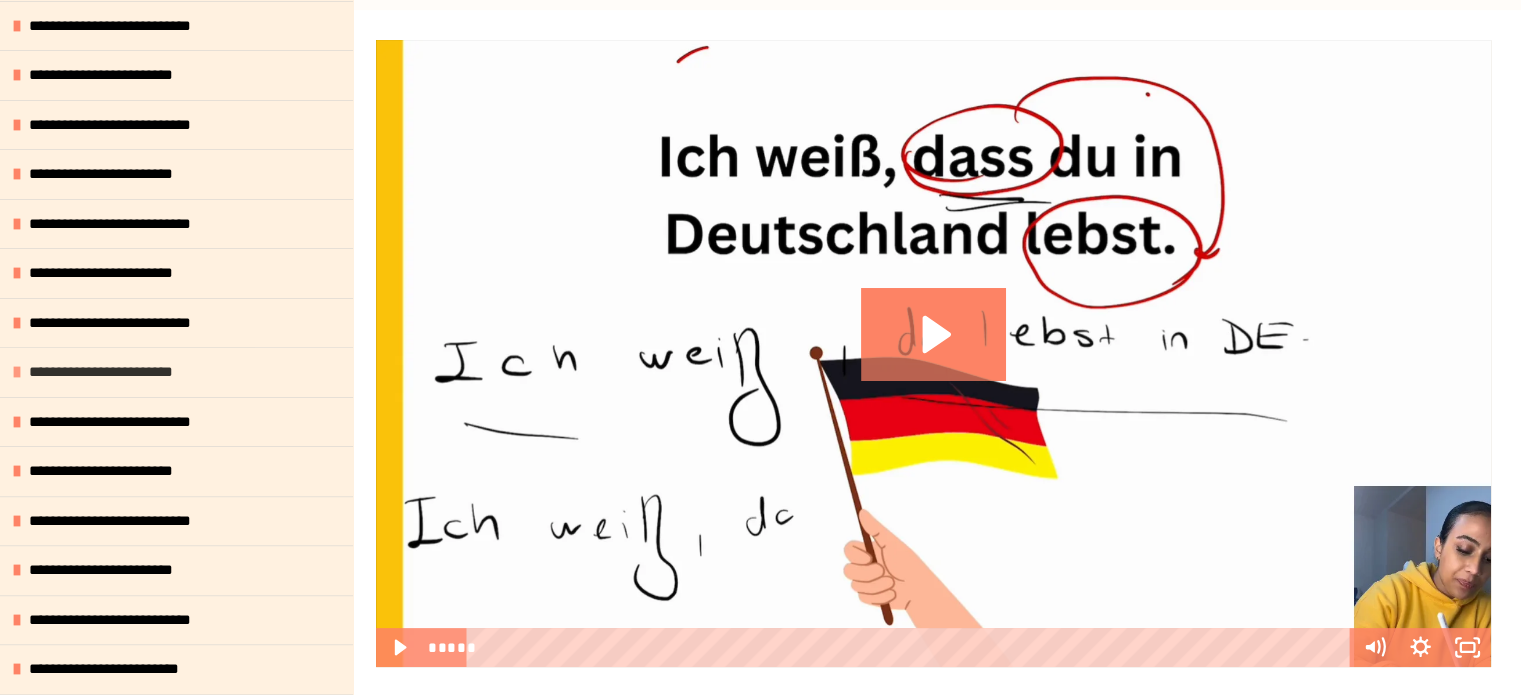 click on "**********" at bounding box center (114, 372) 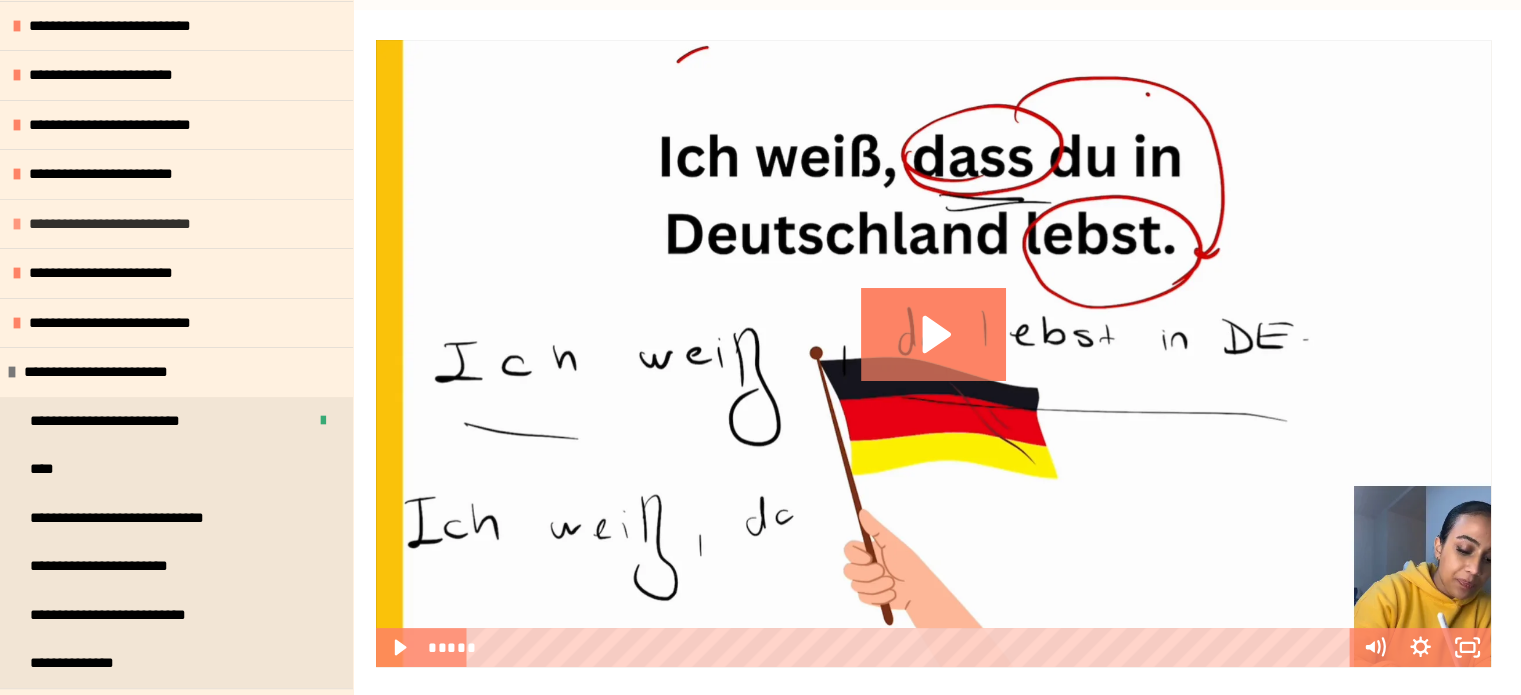 scroll, scrollTop: 600, scrollLeft: 0, axis: vertical 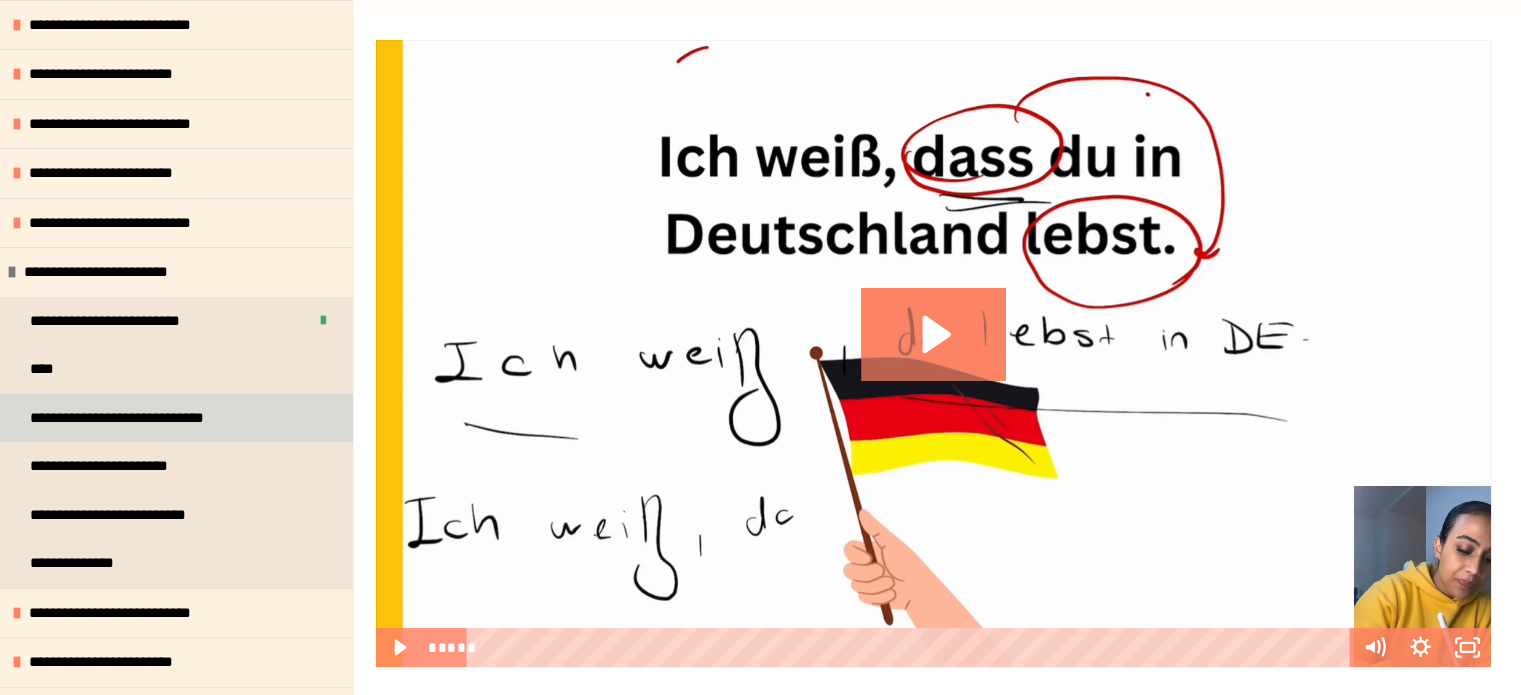click on "**********" at bounding box center (145, 418) 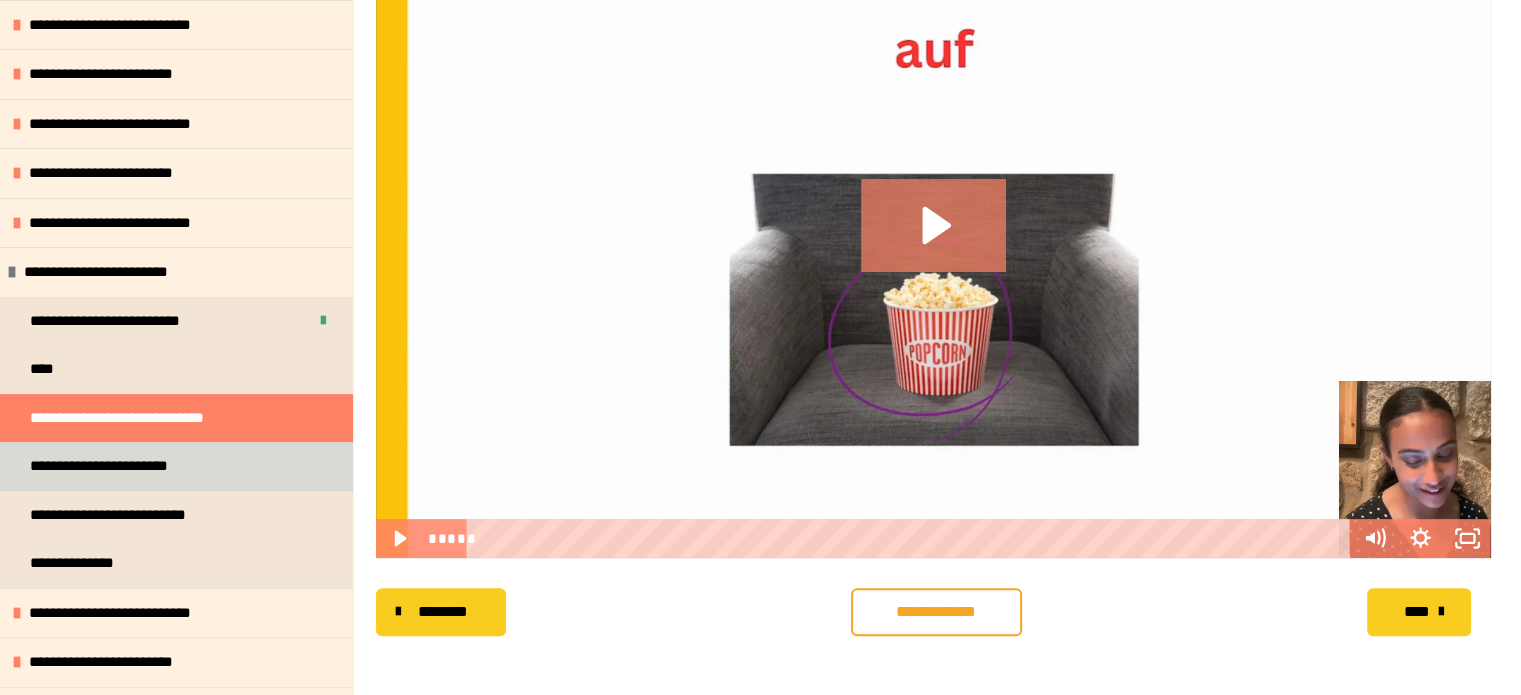 click on "**********" at bounding box center [176, 466] 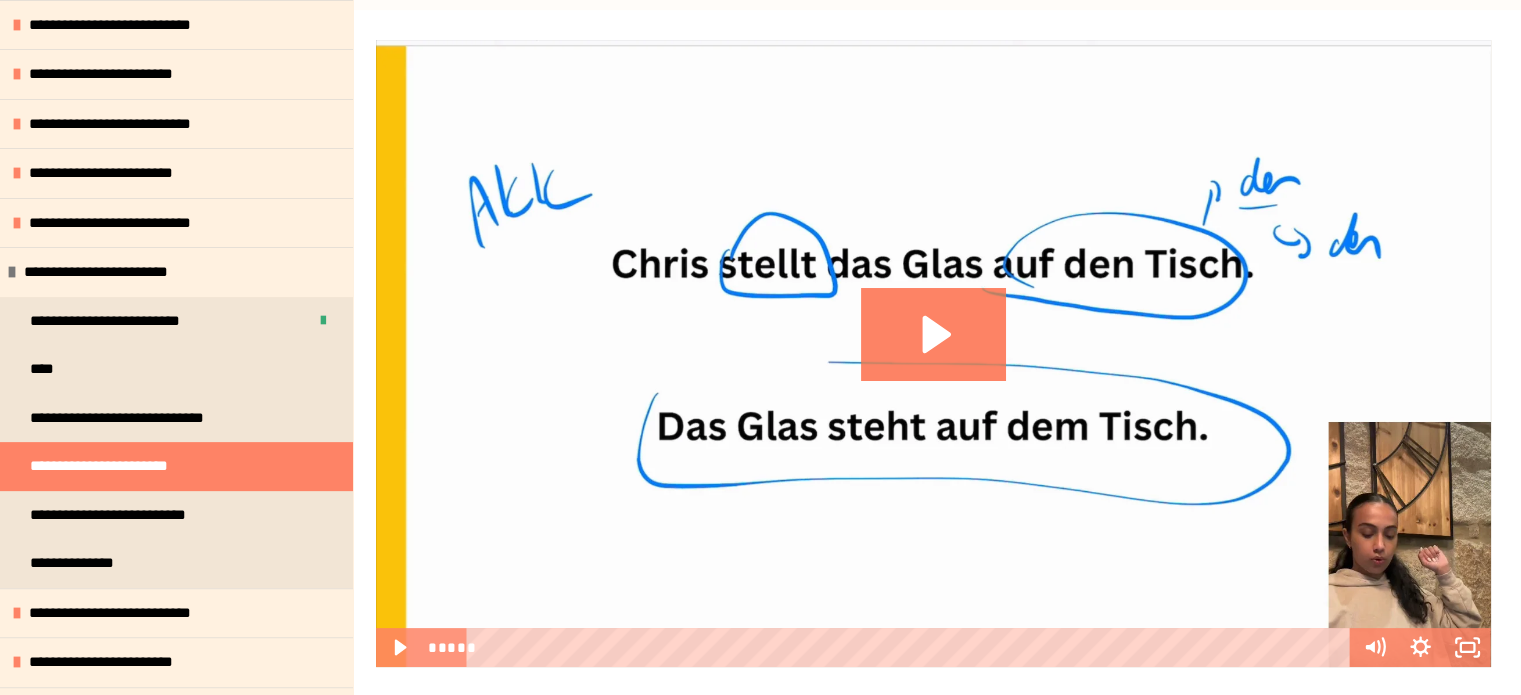 scroll, scrollTop: 396, scrollLeft: 0, axis: vertical 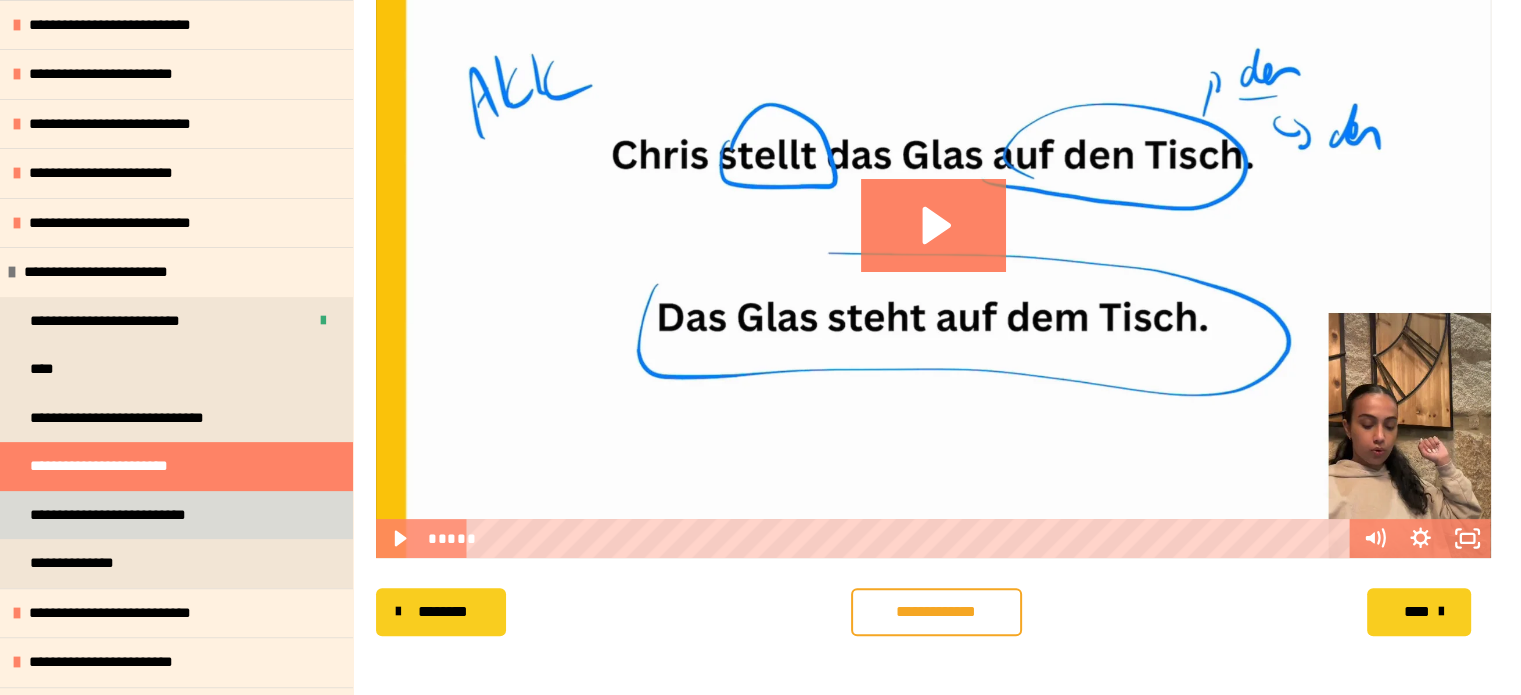 click on "**********" at bounding box center [128, 515] 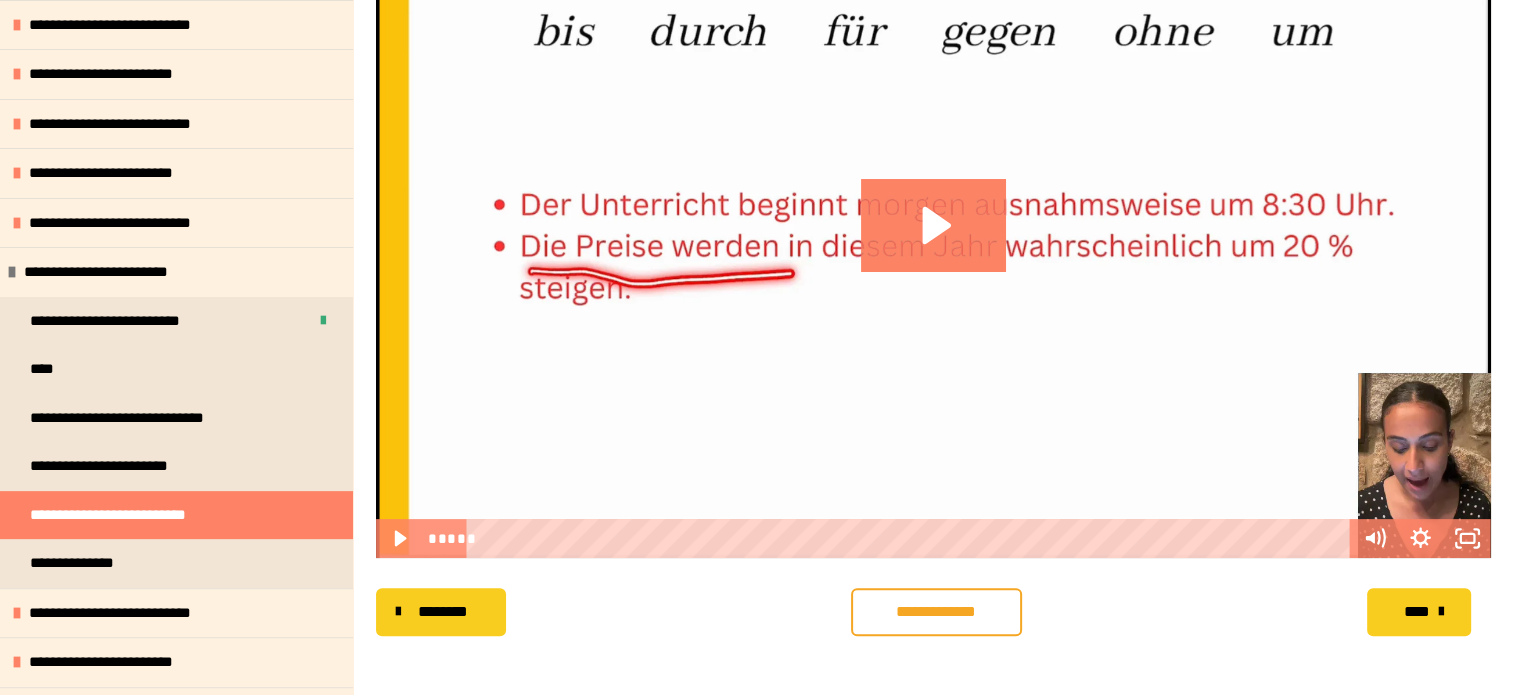 scroll, scrollTop: 96, scrollLeft: 0, axis: vertical 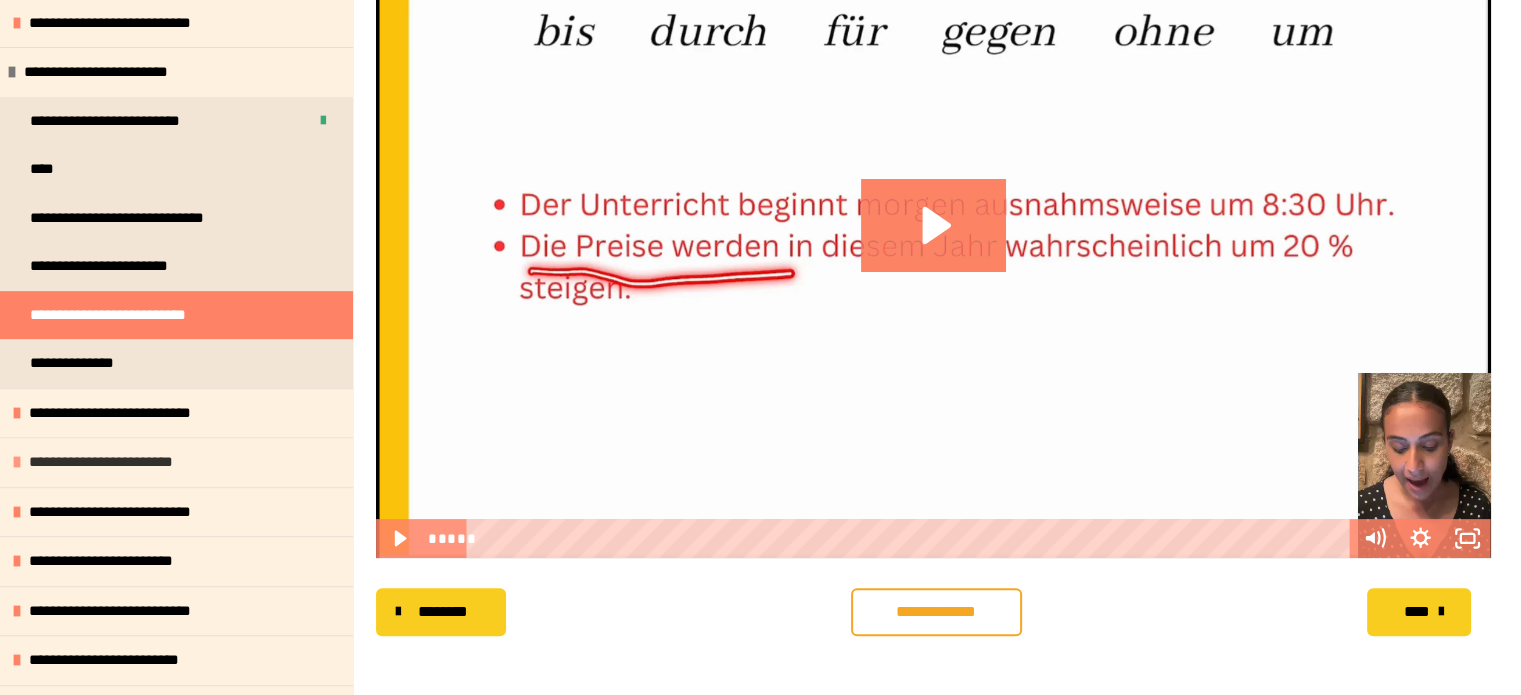 click on "**********" at bounding box center [115, 462] 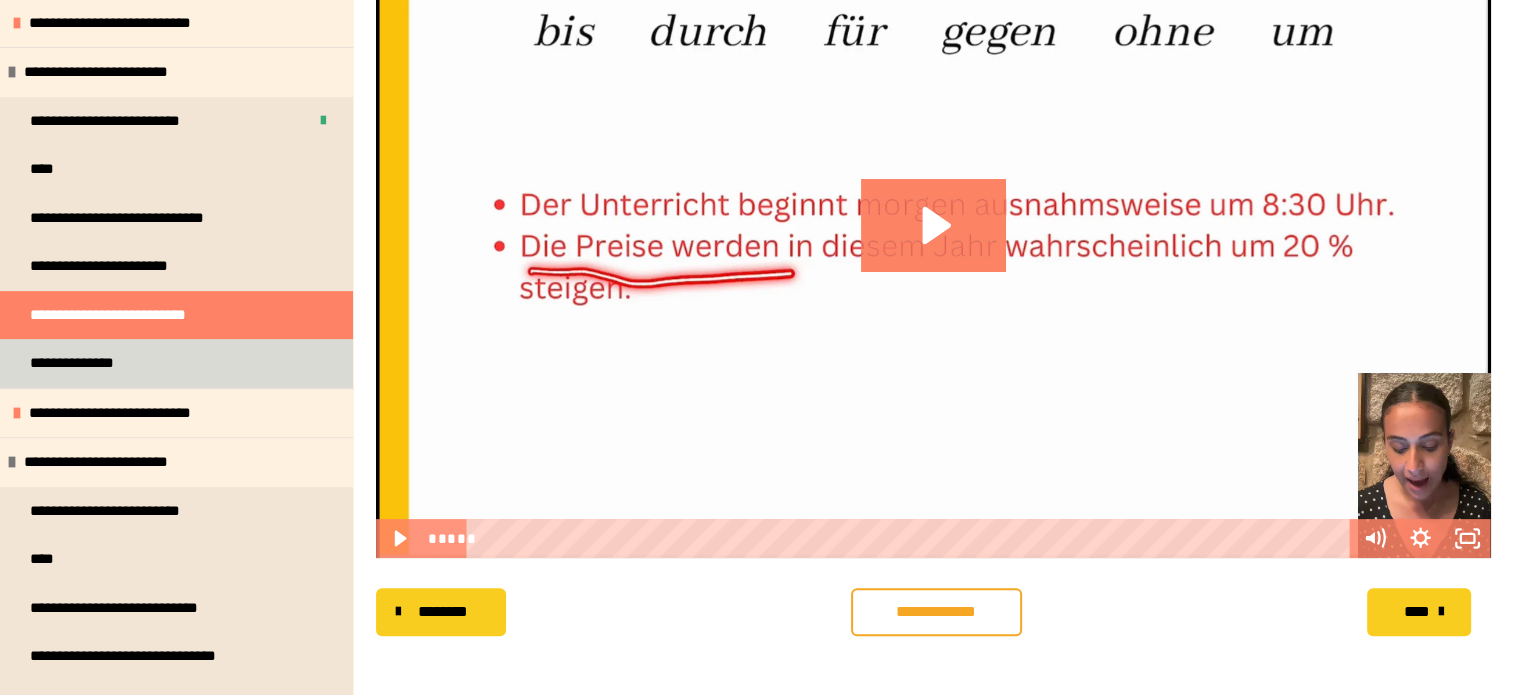 scroll, scrollTop: 1000, scrollLeft: 0, axis: vertical 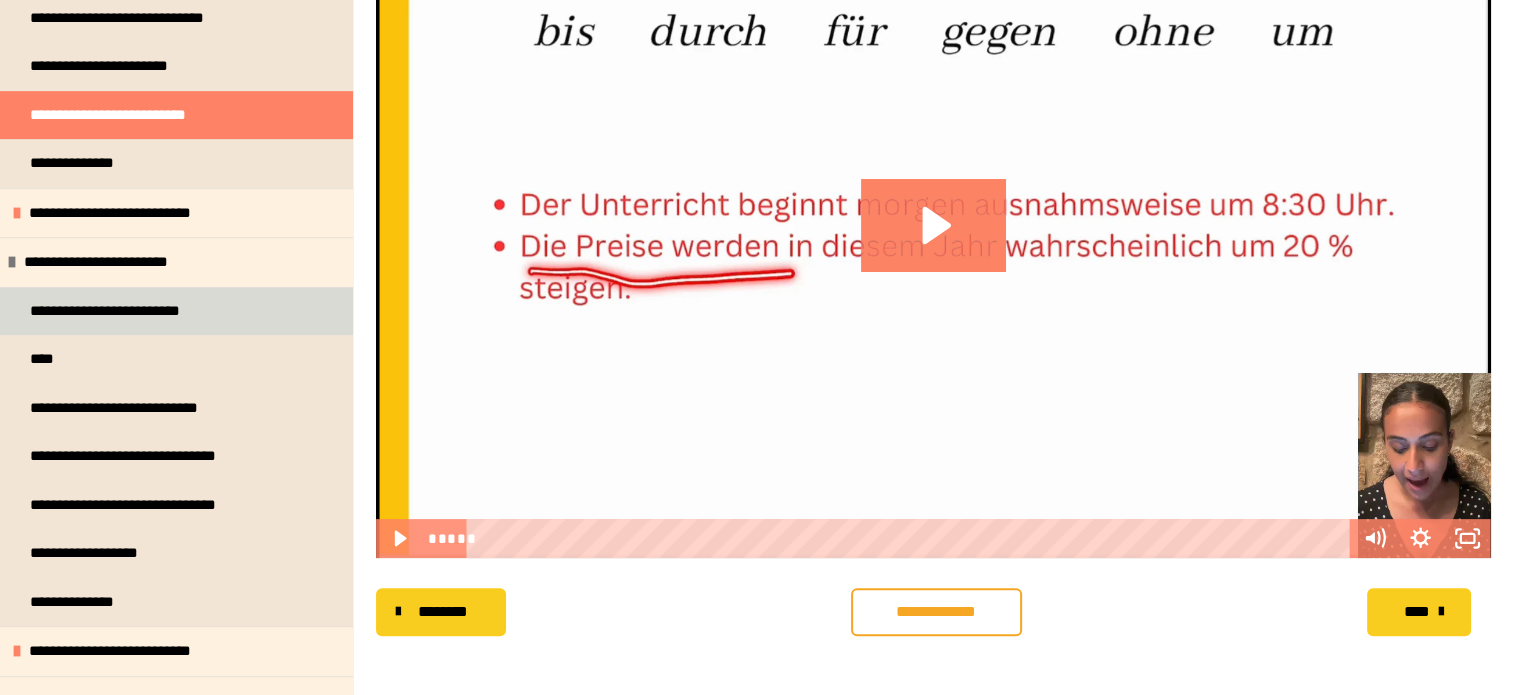 click on "**********" at bounding box center [128, 311] 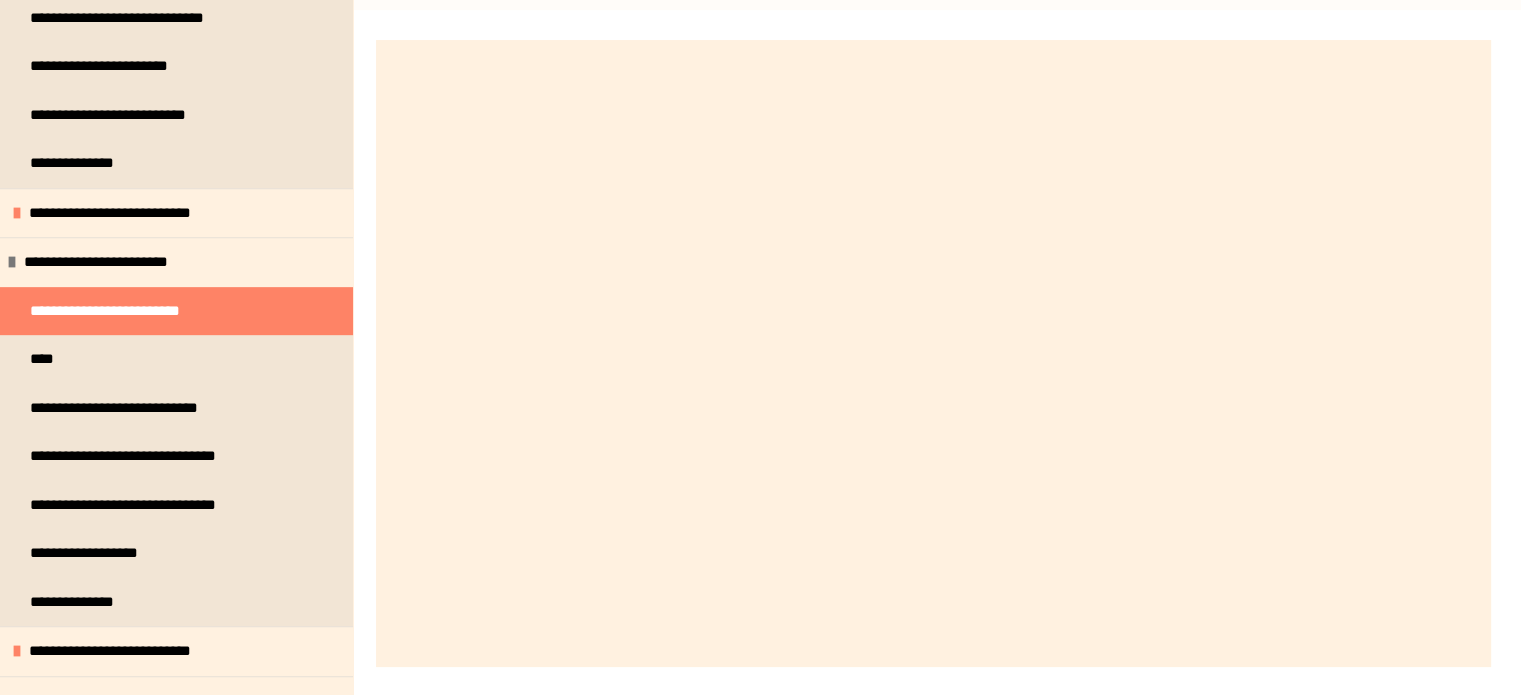 scroll, scrollTop: 396, scrollLeft: 0, axis: vertical 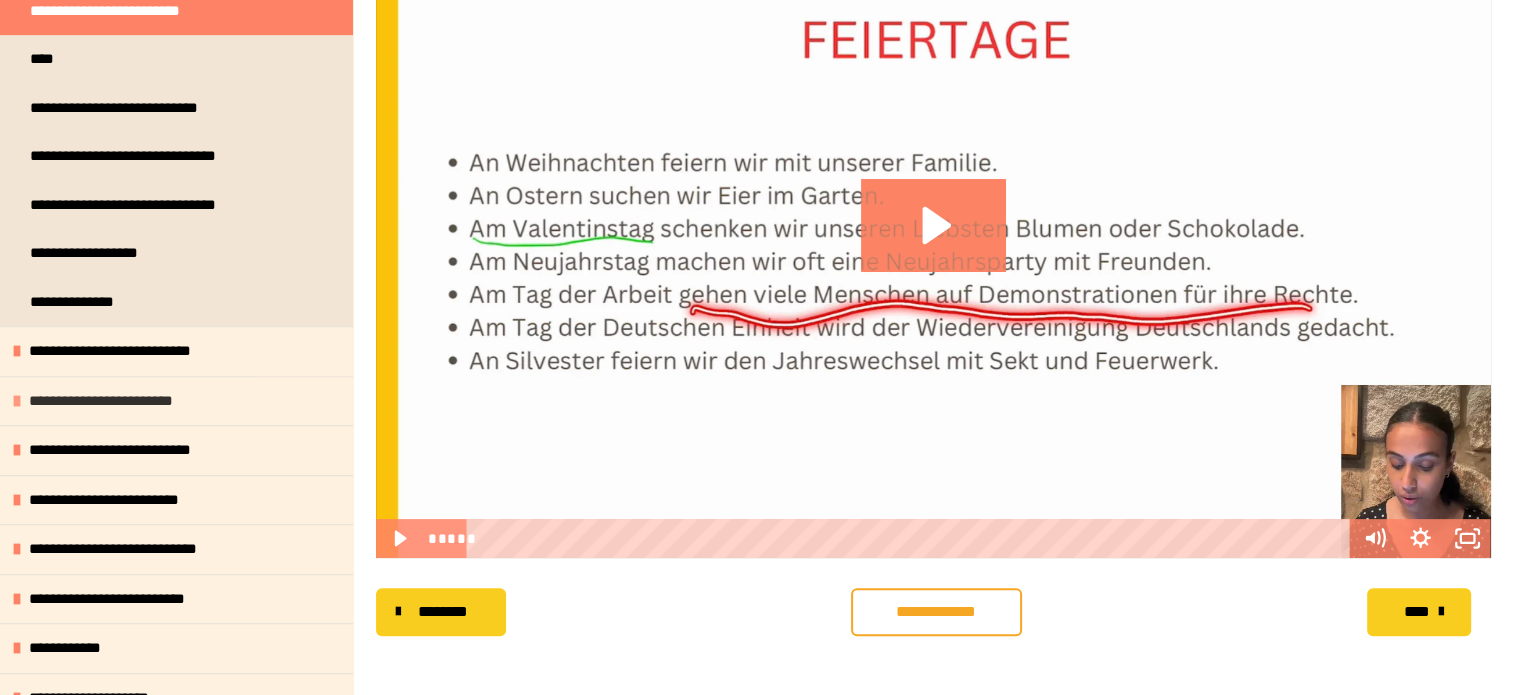 click on "**********" at bounding box center (176, 401) 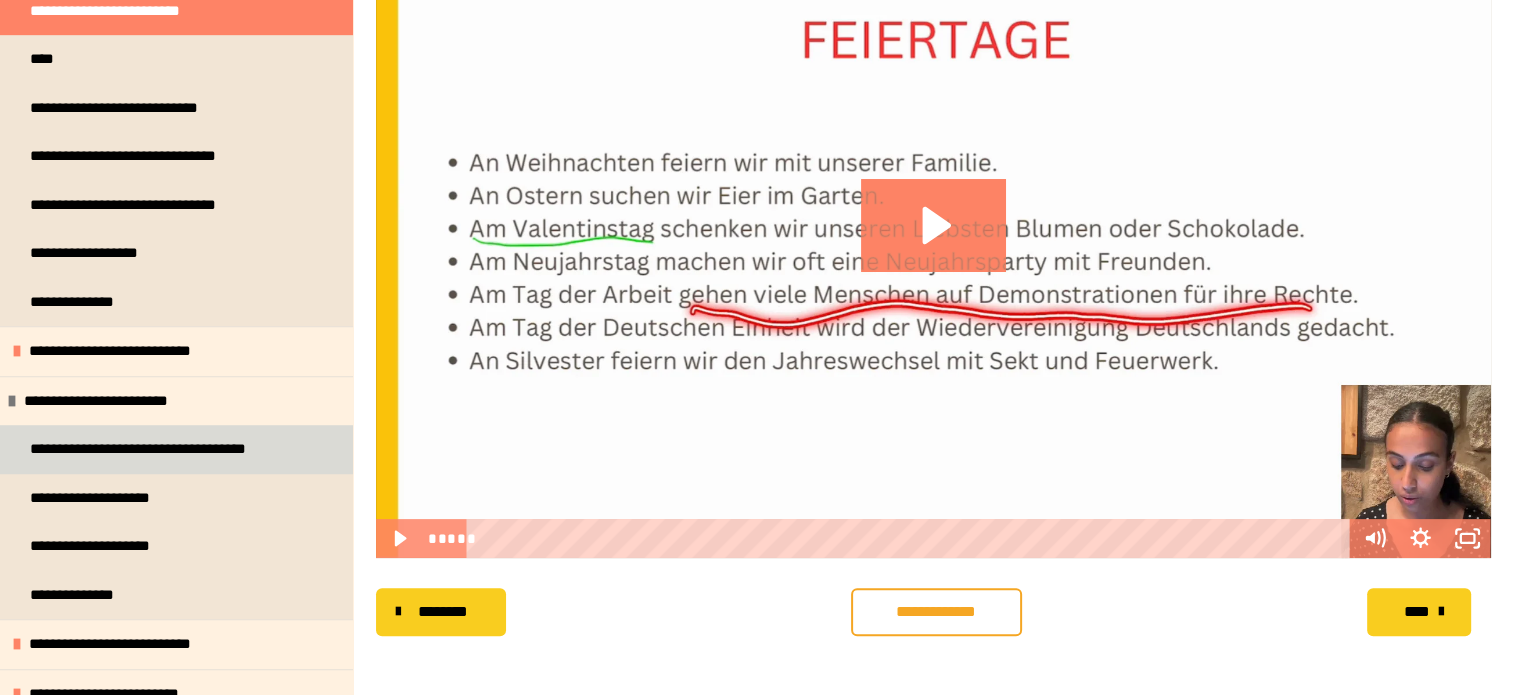 click on "**********" at bounding box center [149, 449] 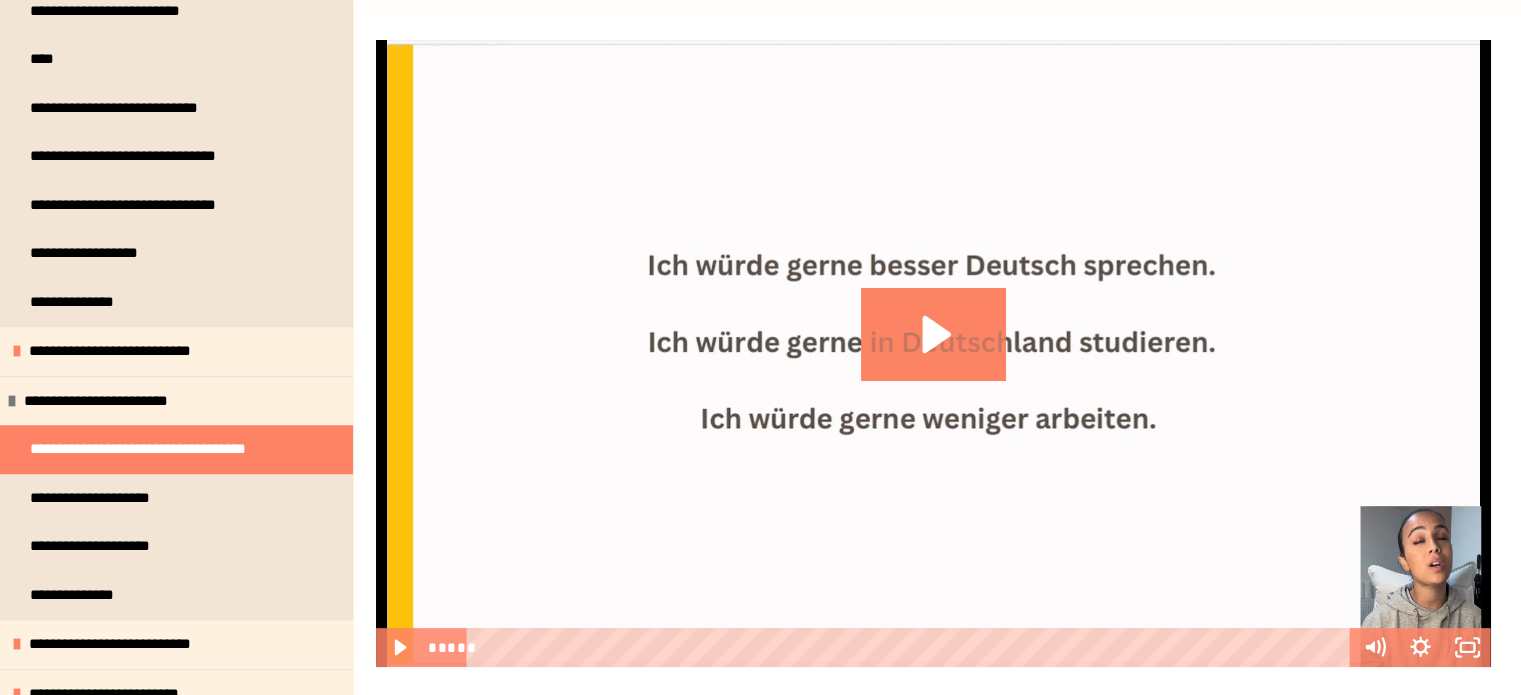 scroll, scrollTop: 396, scrollLeft: 0, axis: vertical 